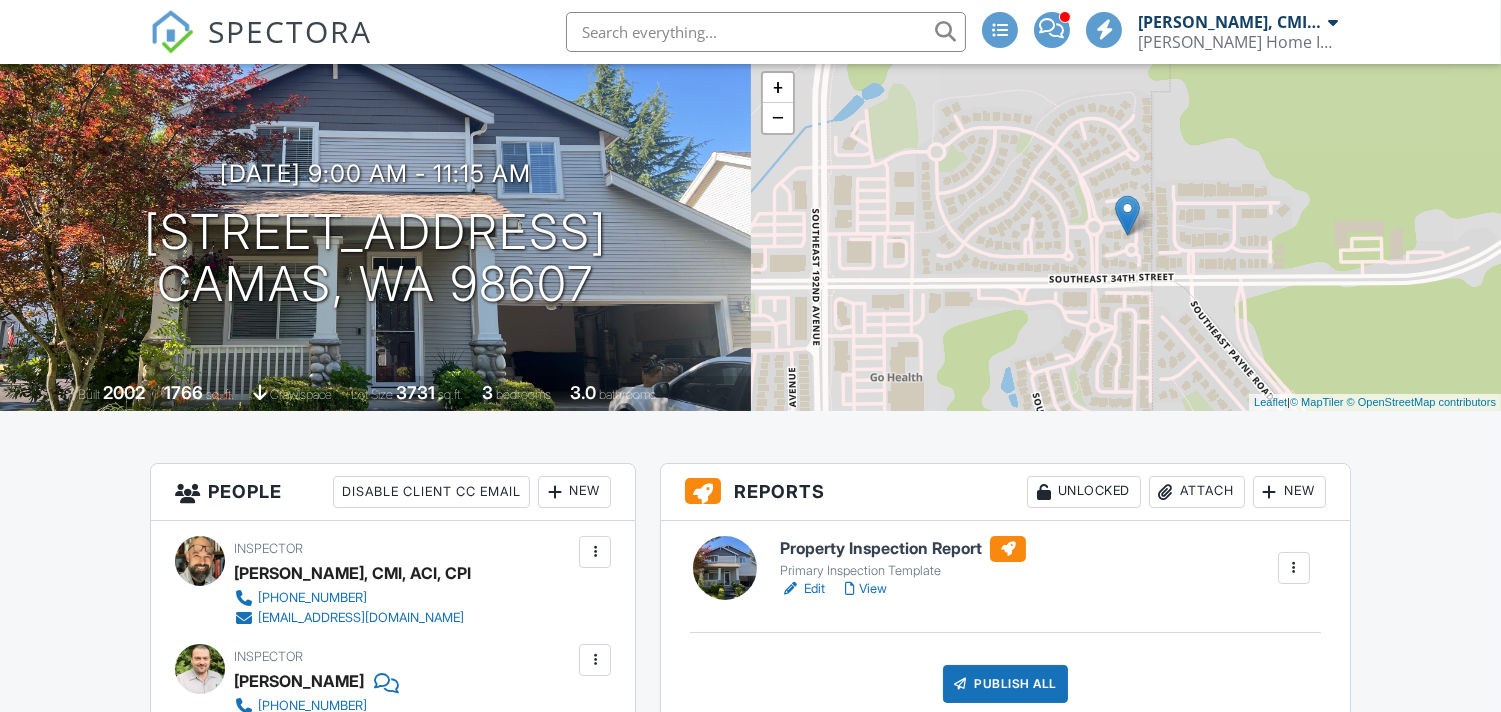 scroll, scrollTop: 518, scrollLeft: 0, axis: vertical 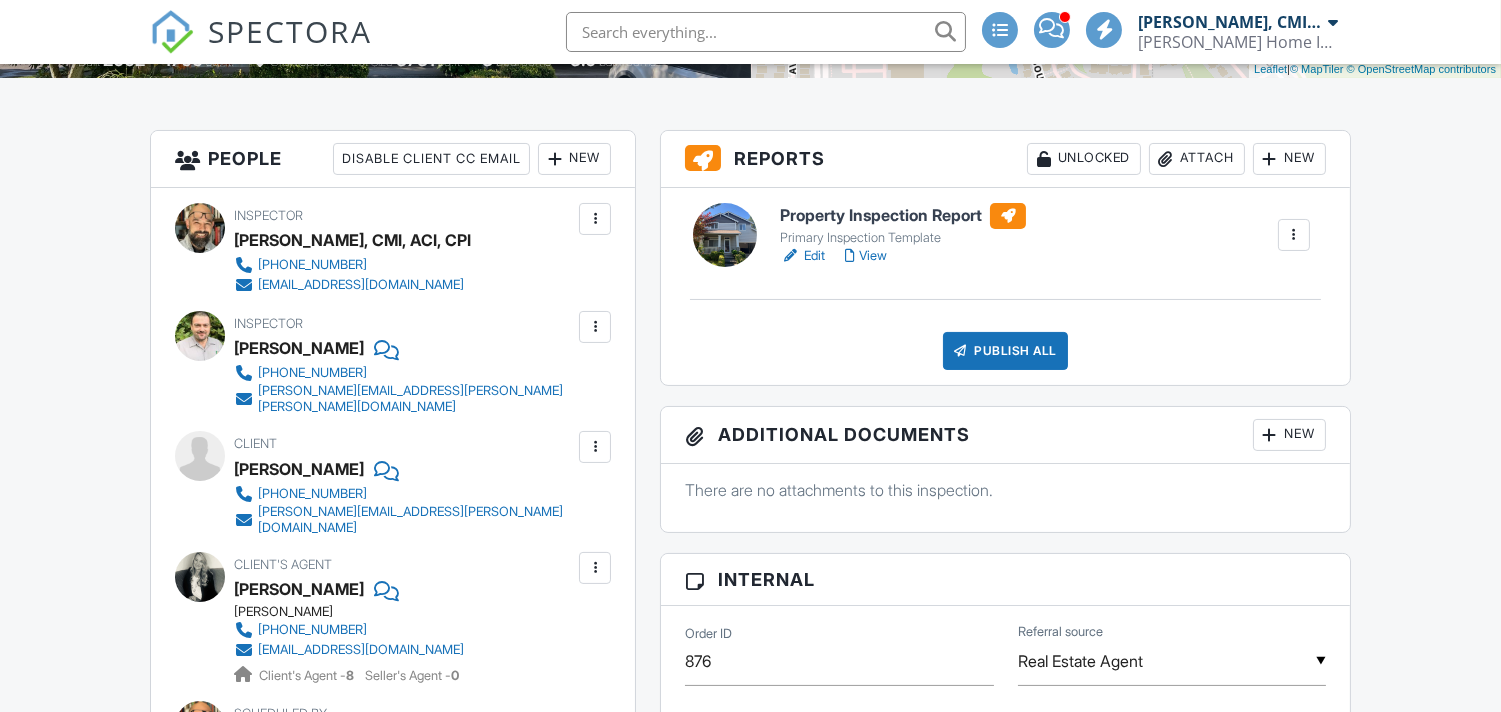 click on "Edit" at bounding box center (802, 256) 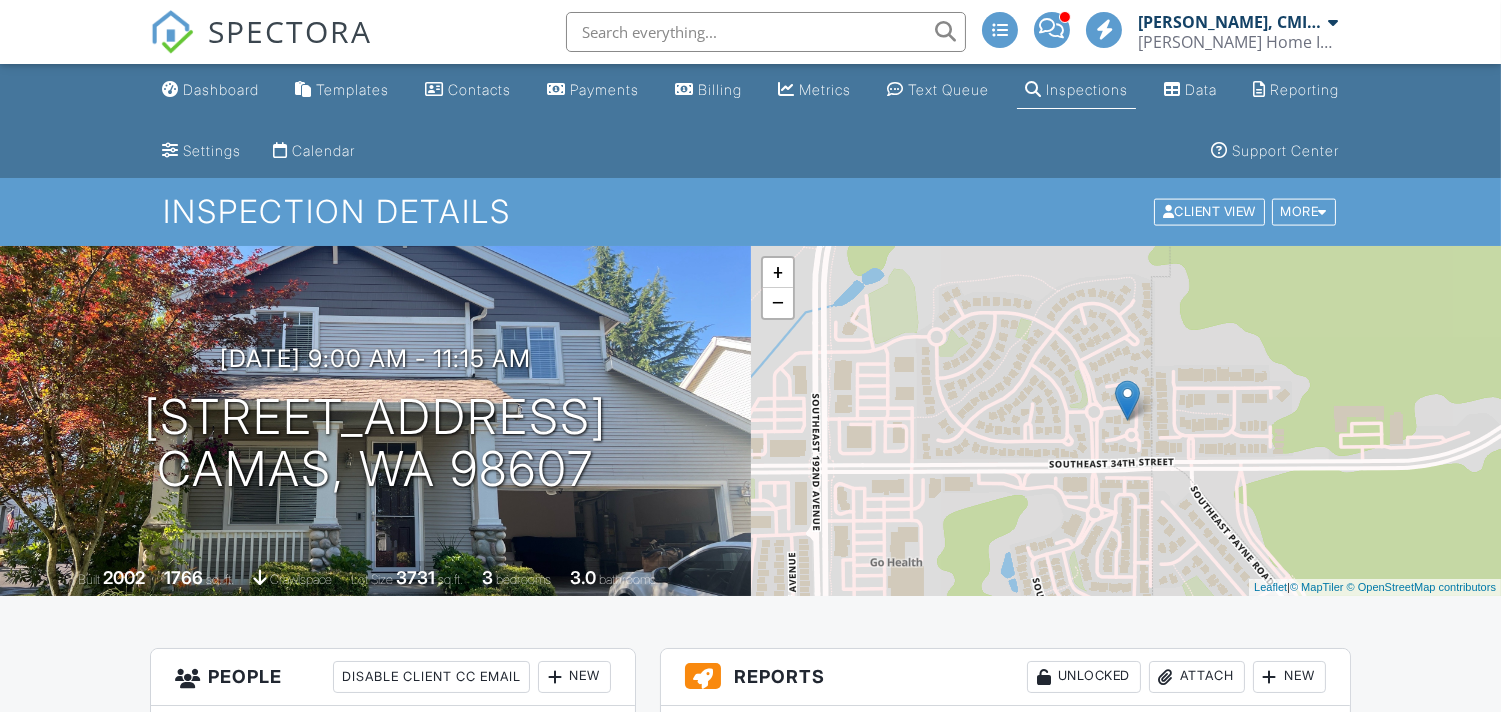 scroll, scrollTop: 518, scrollLeft: 0, axis: vertical 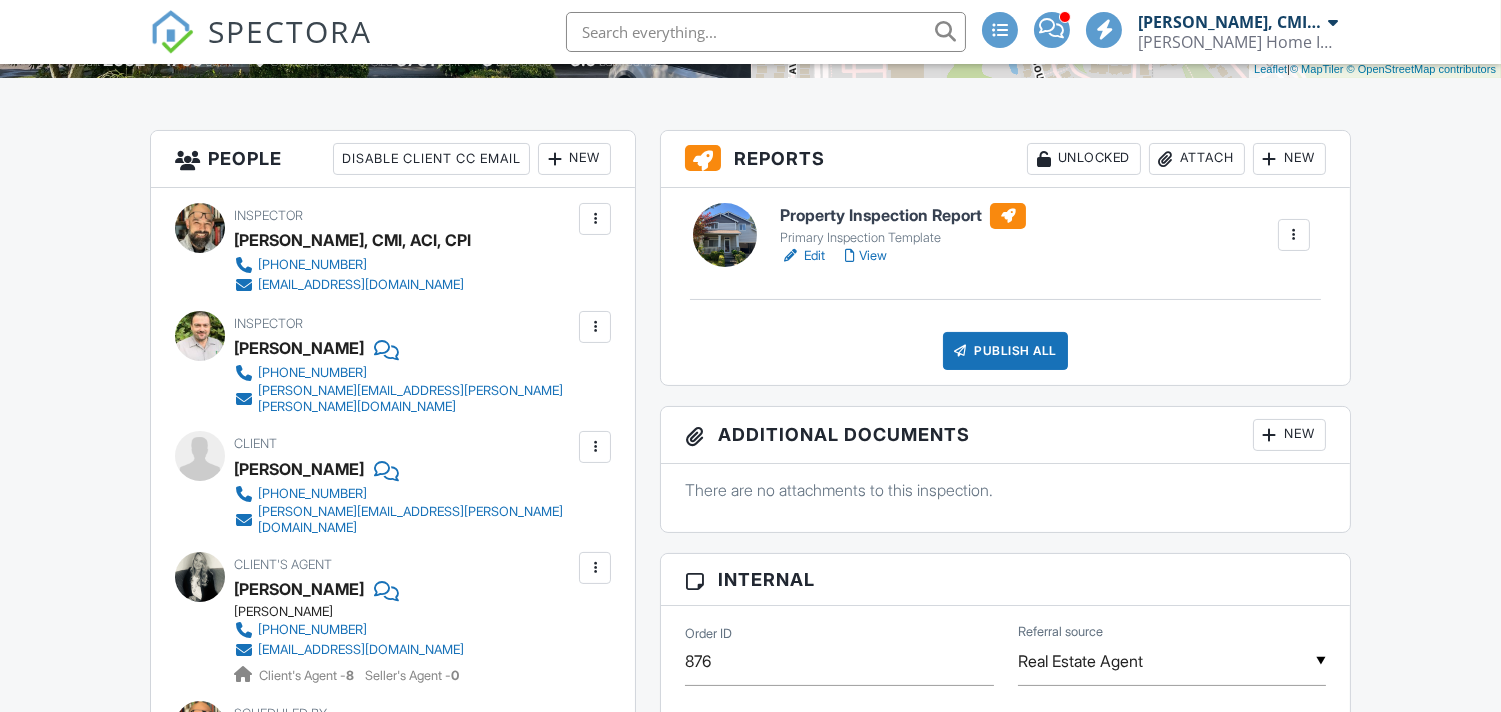 click on "View" at bounding box center (866, 256) 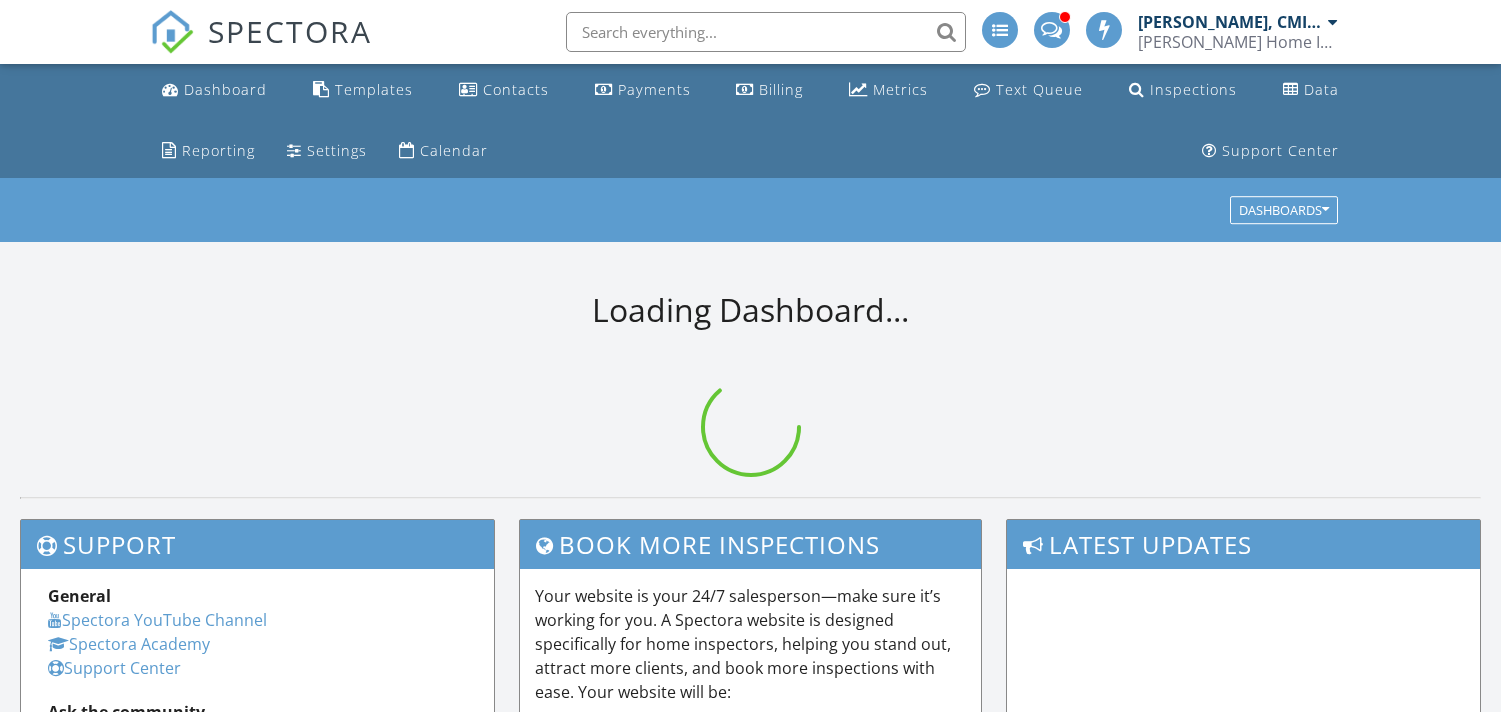scroll, scrollTop: 0, scrollLeft: 0, axis: both 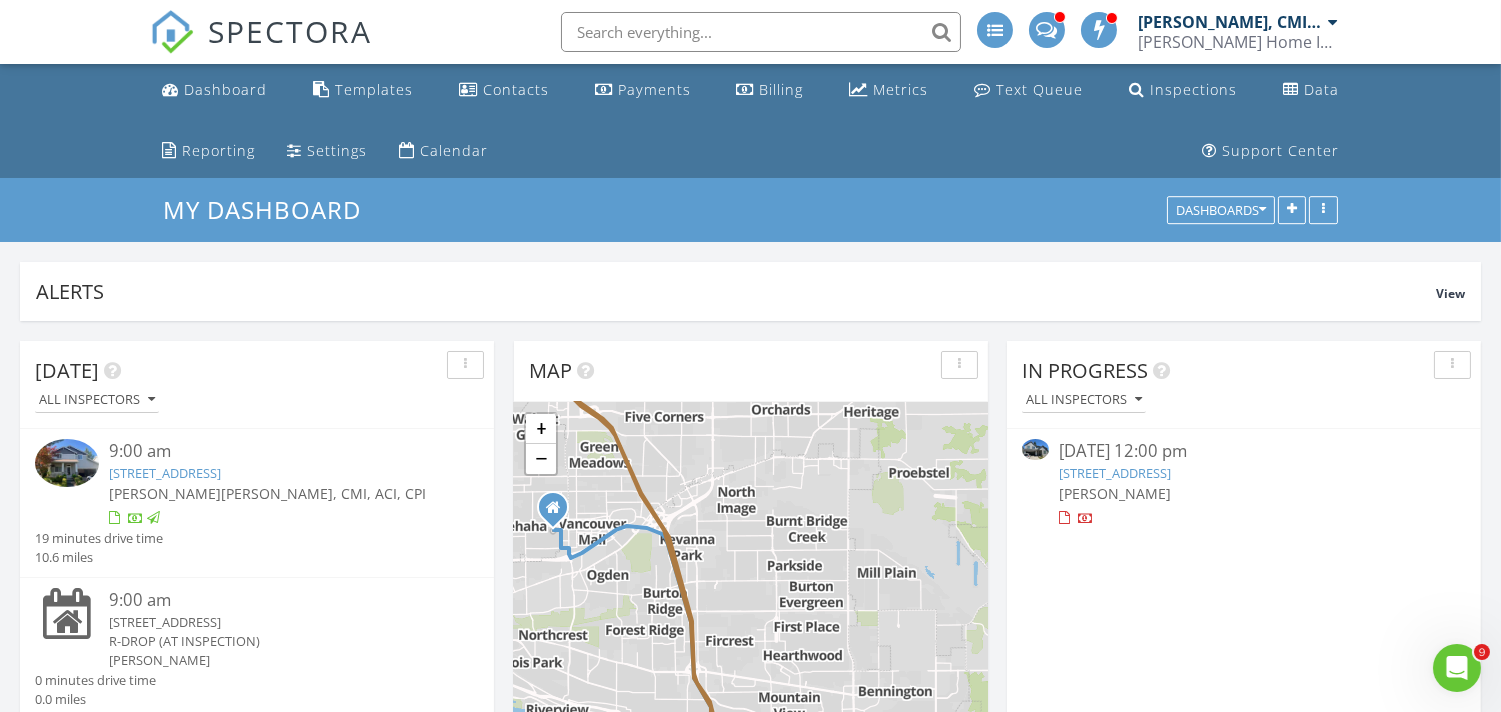 click on "19613 SE 32nd St, Camas, WA 98607" at bounding box center [165, 473] 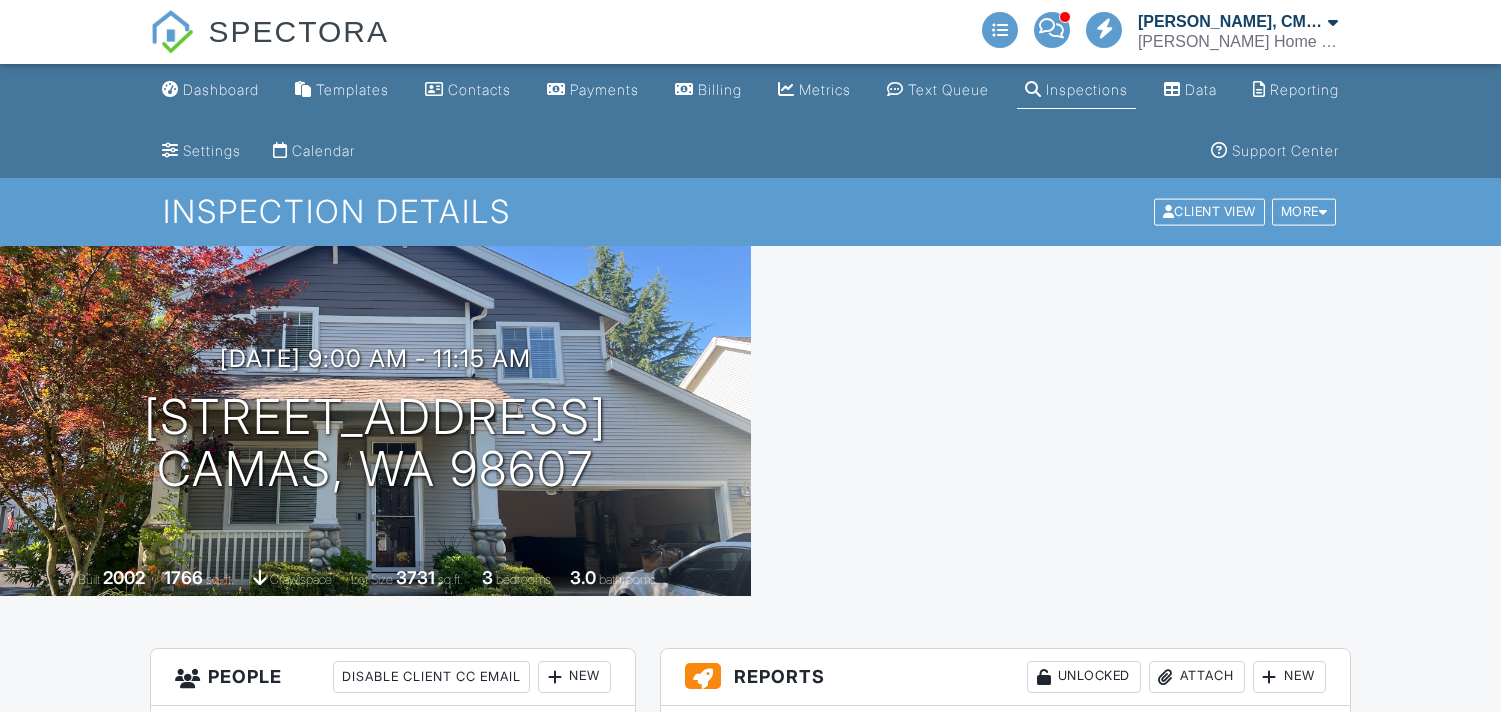 click at bounding box center [595, 1729] 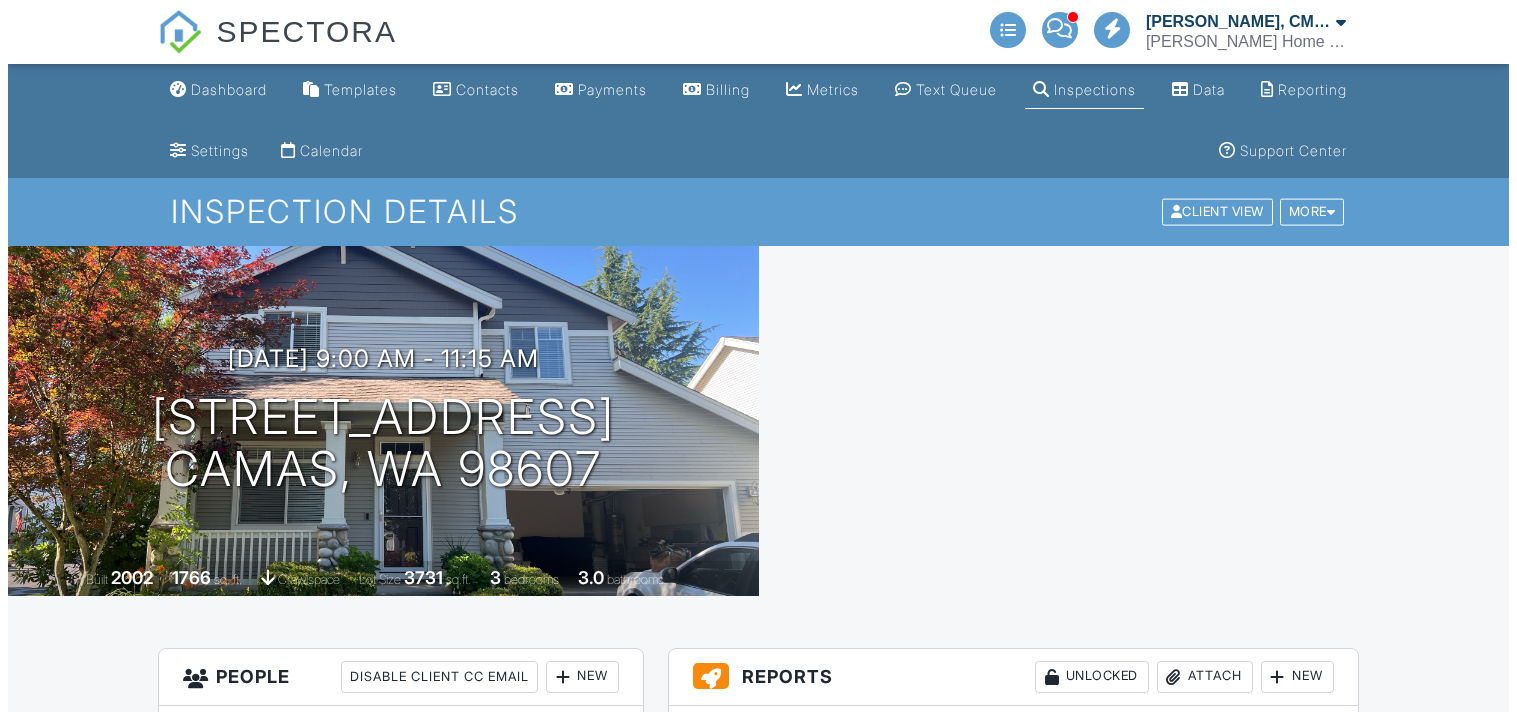 scroll, scrollTop: 1333, scrollLeft: 0, axis: vertical 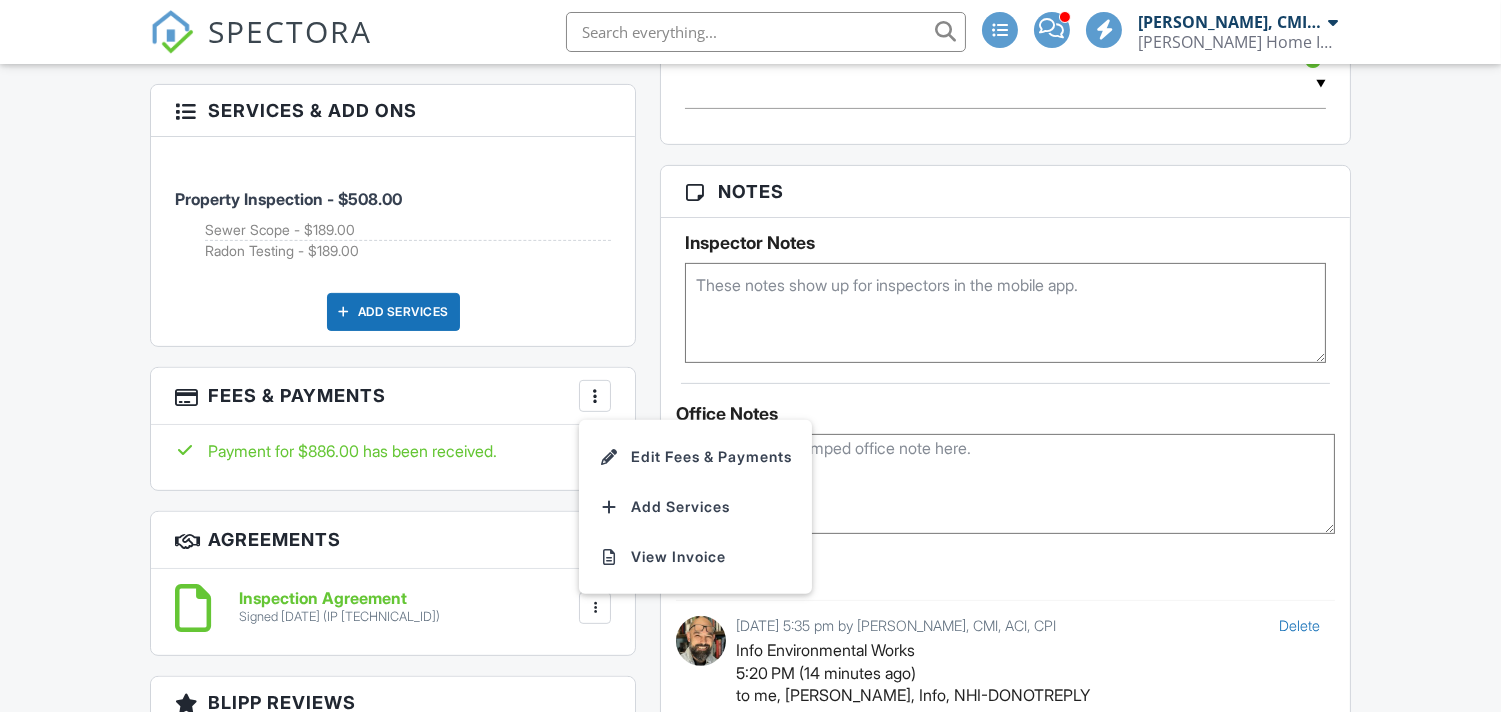 click on "Edit Fees & Payments" at bounding box center [695, 457] 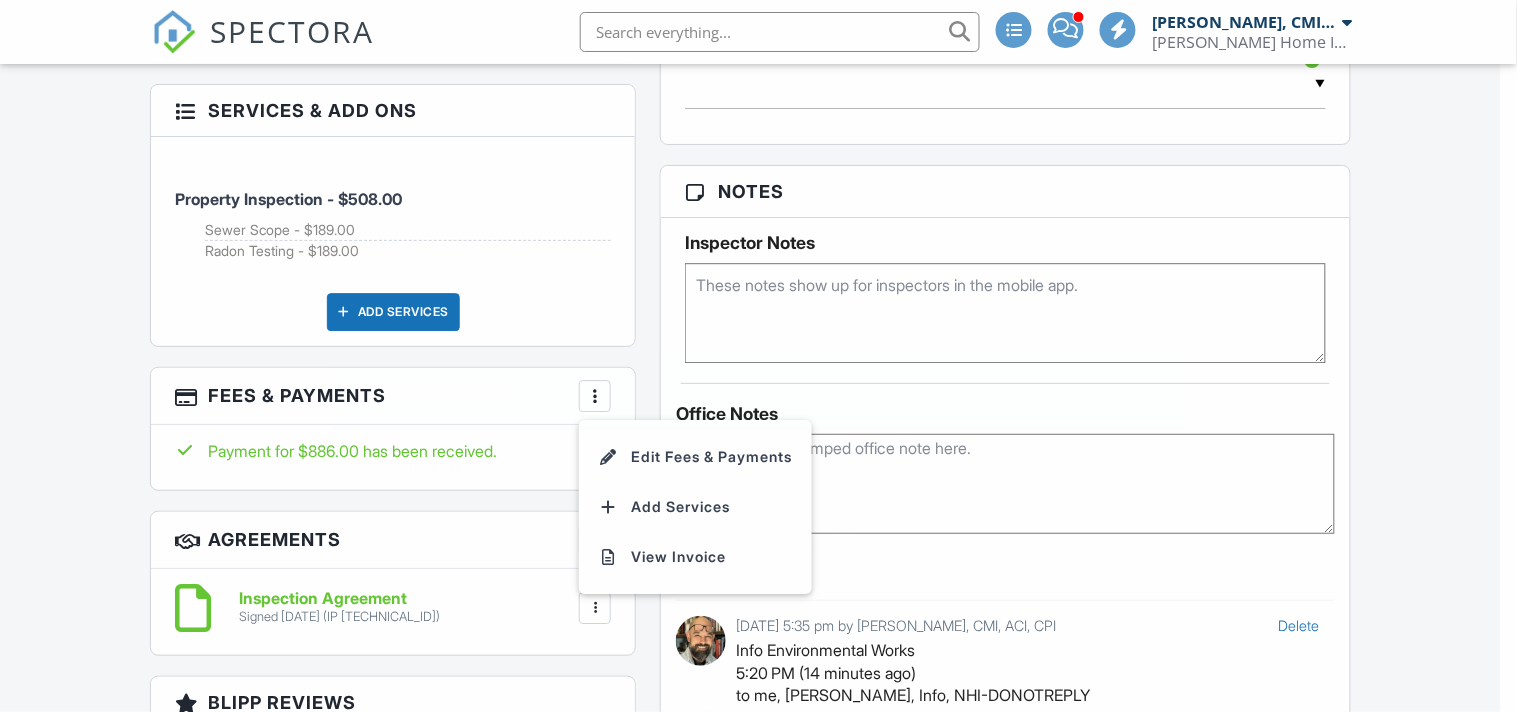 scroll, scrollTop: 1333, scrollLeft: 0, axis: vertical 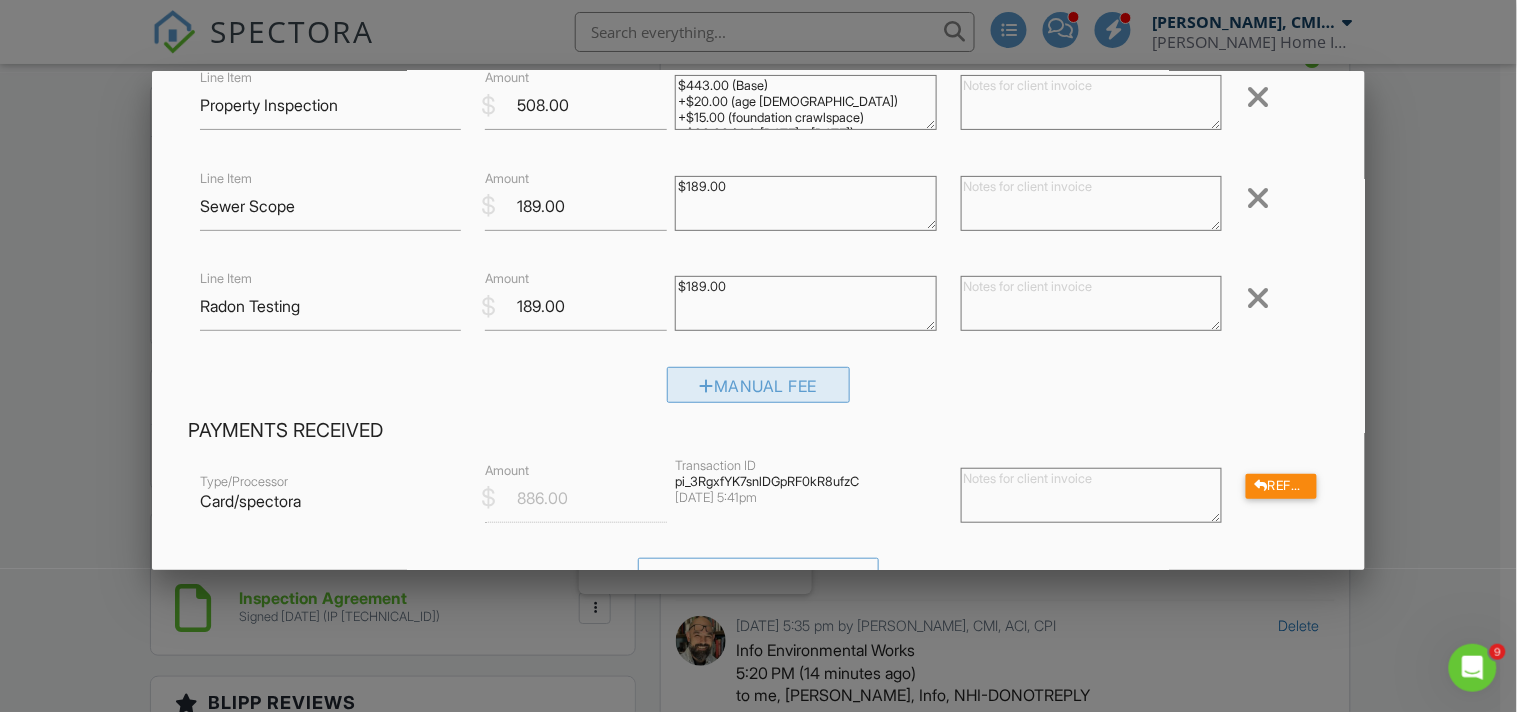 click on "Manual Fee" at bounding box center (759, 385) 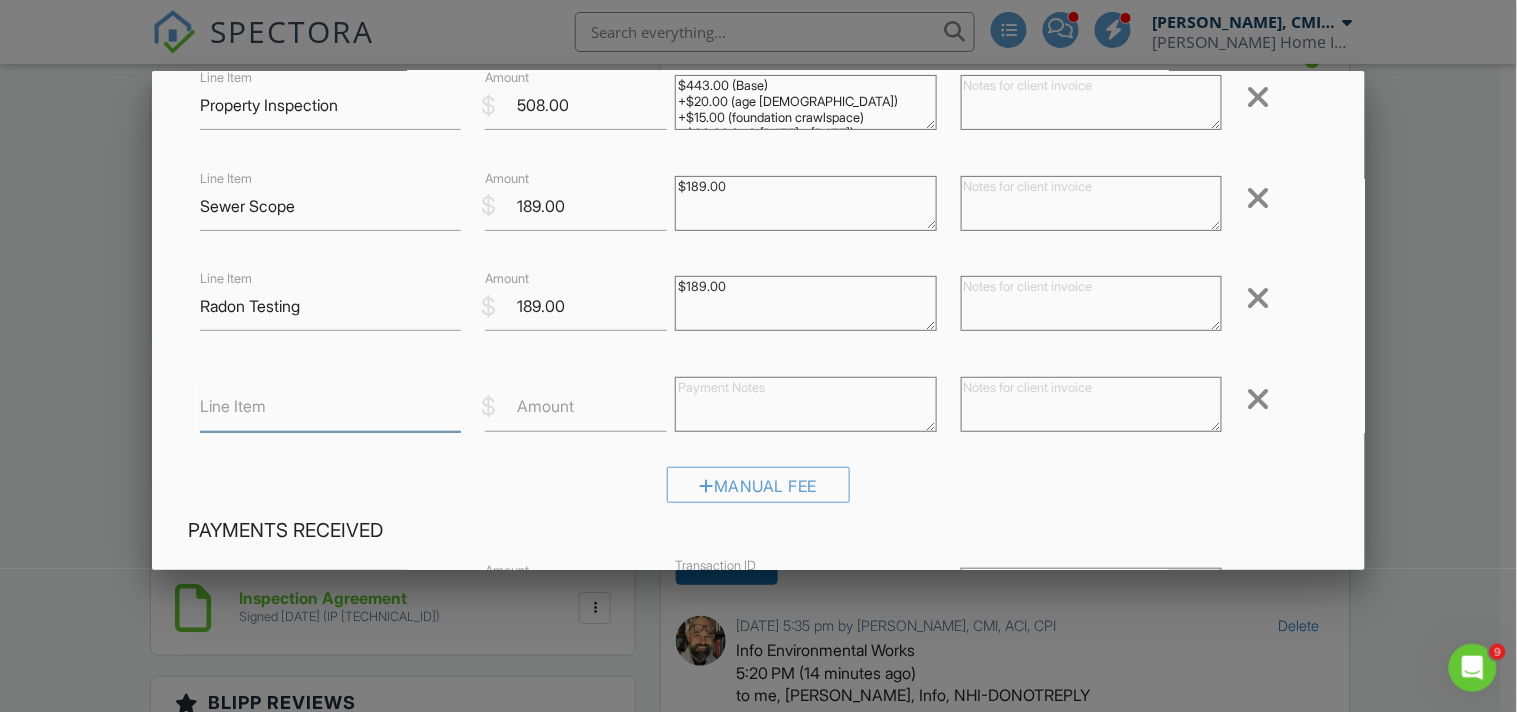 click on "Line Item" at bounding box center [330, 407] 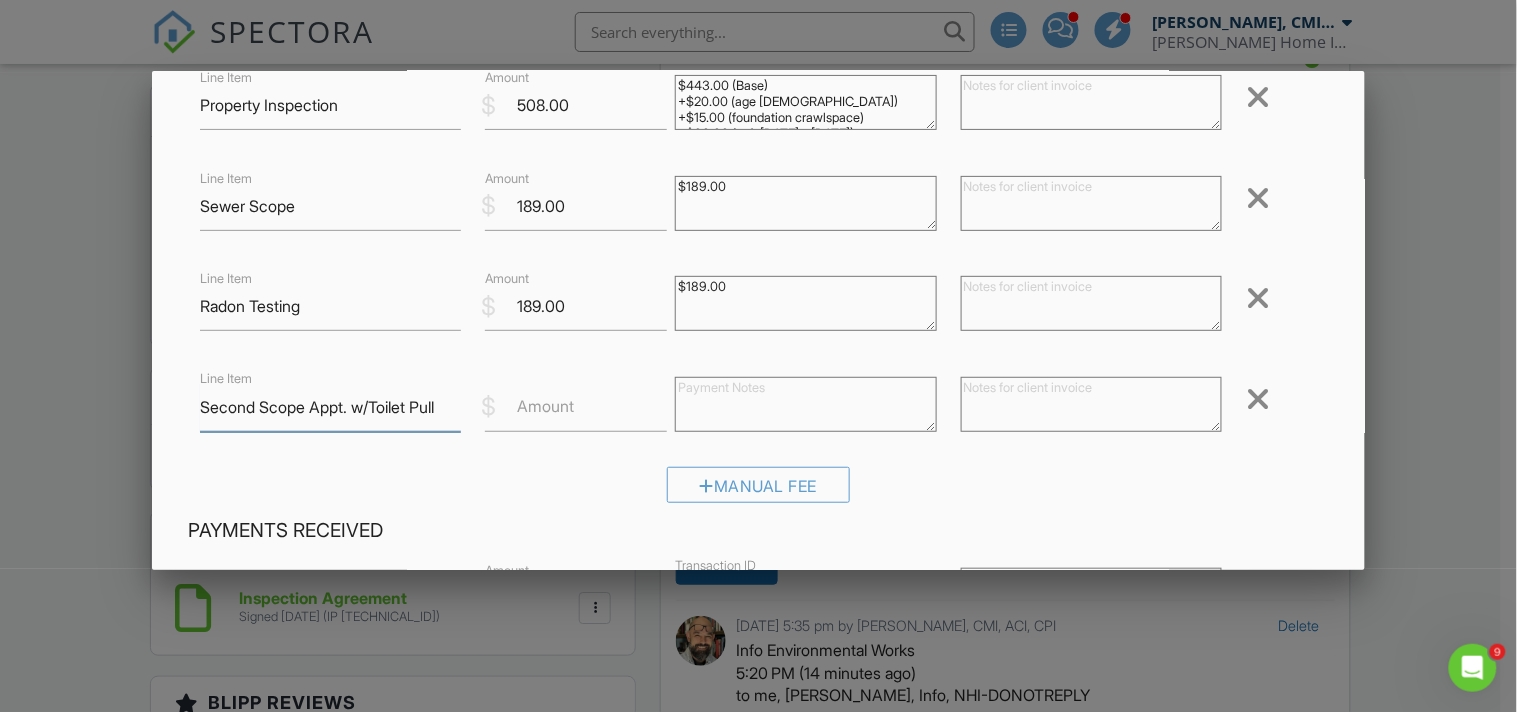 type on "Second Scope Appt. w/Toilet Pull" 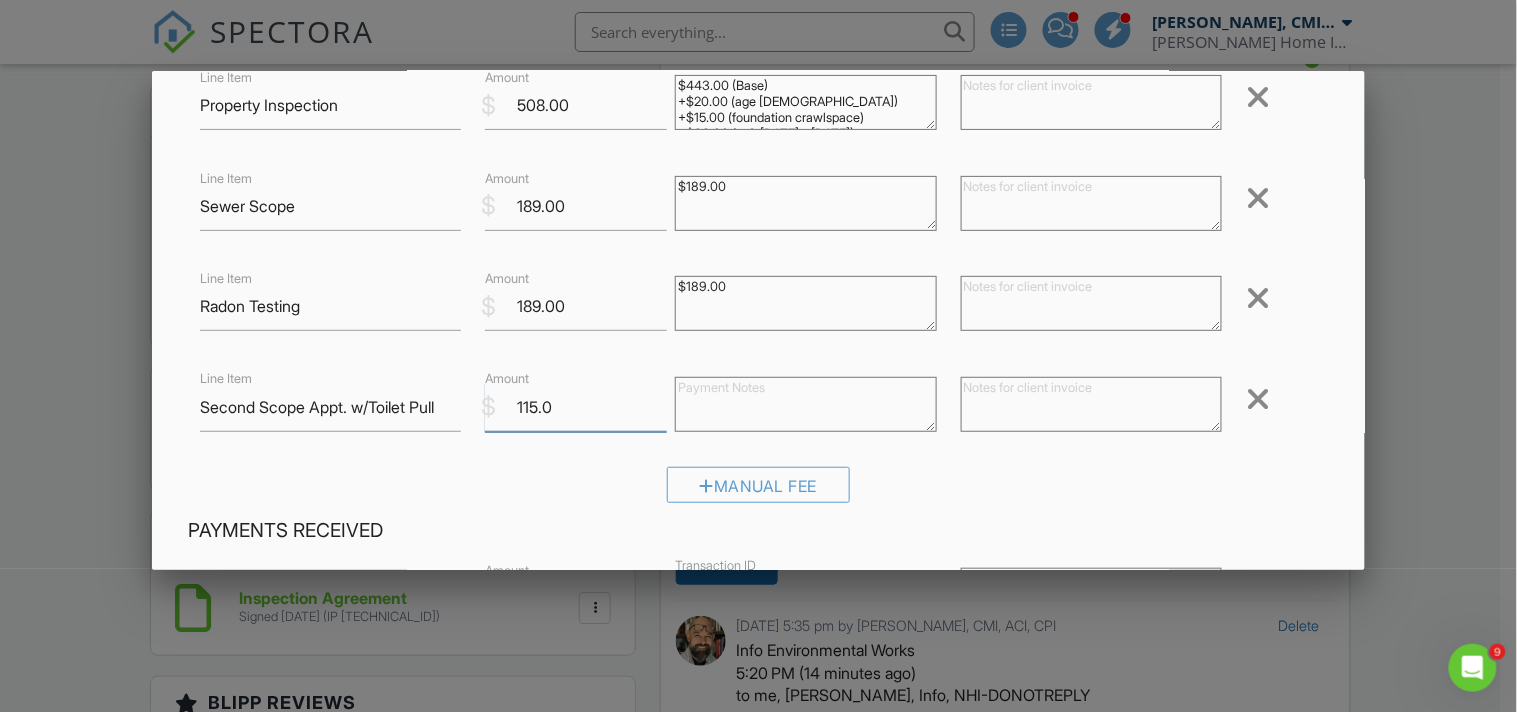 type on "115.0" 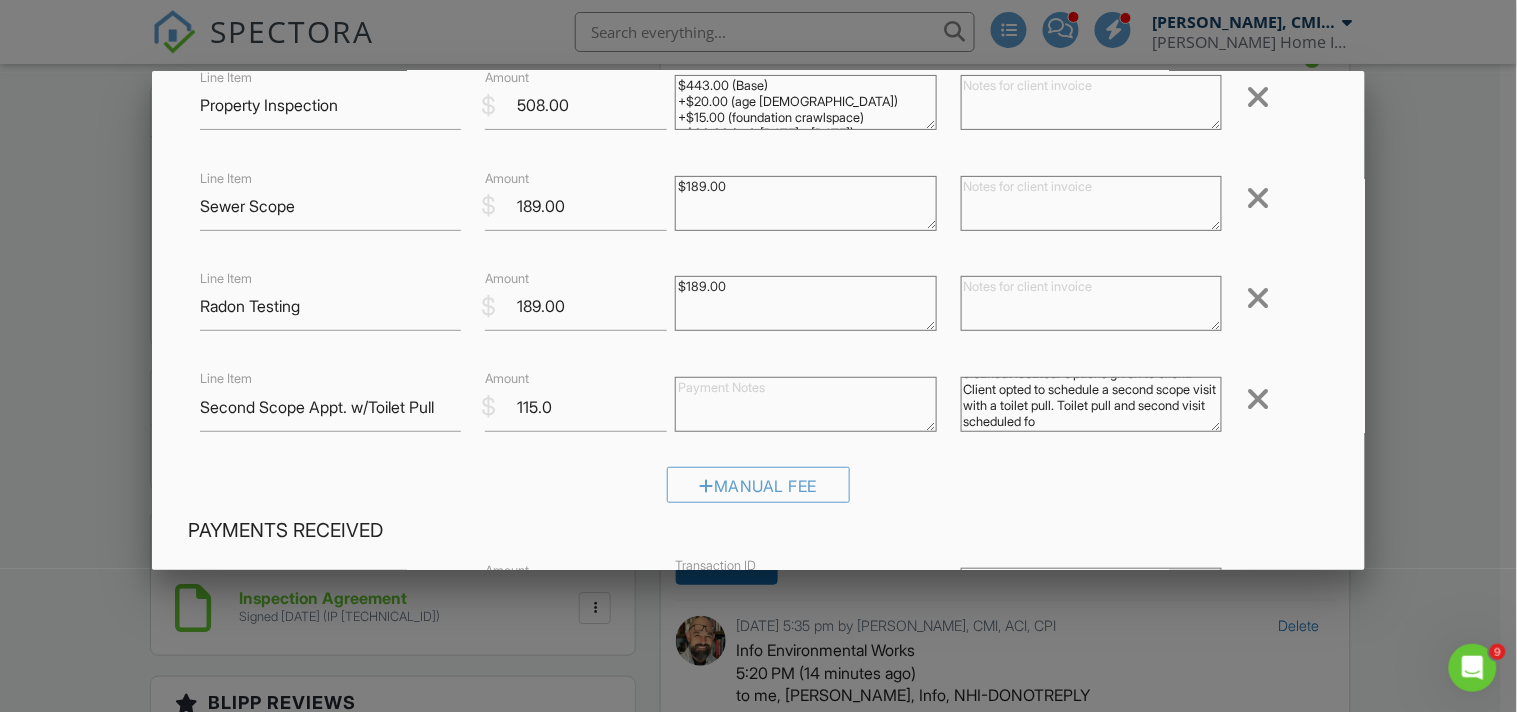 scroll, scrollTop: 45, scrollLeft: 0, axis: vertical 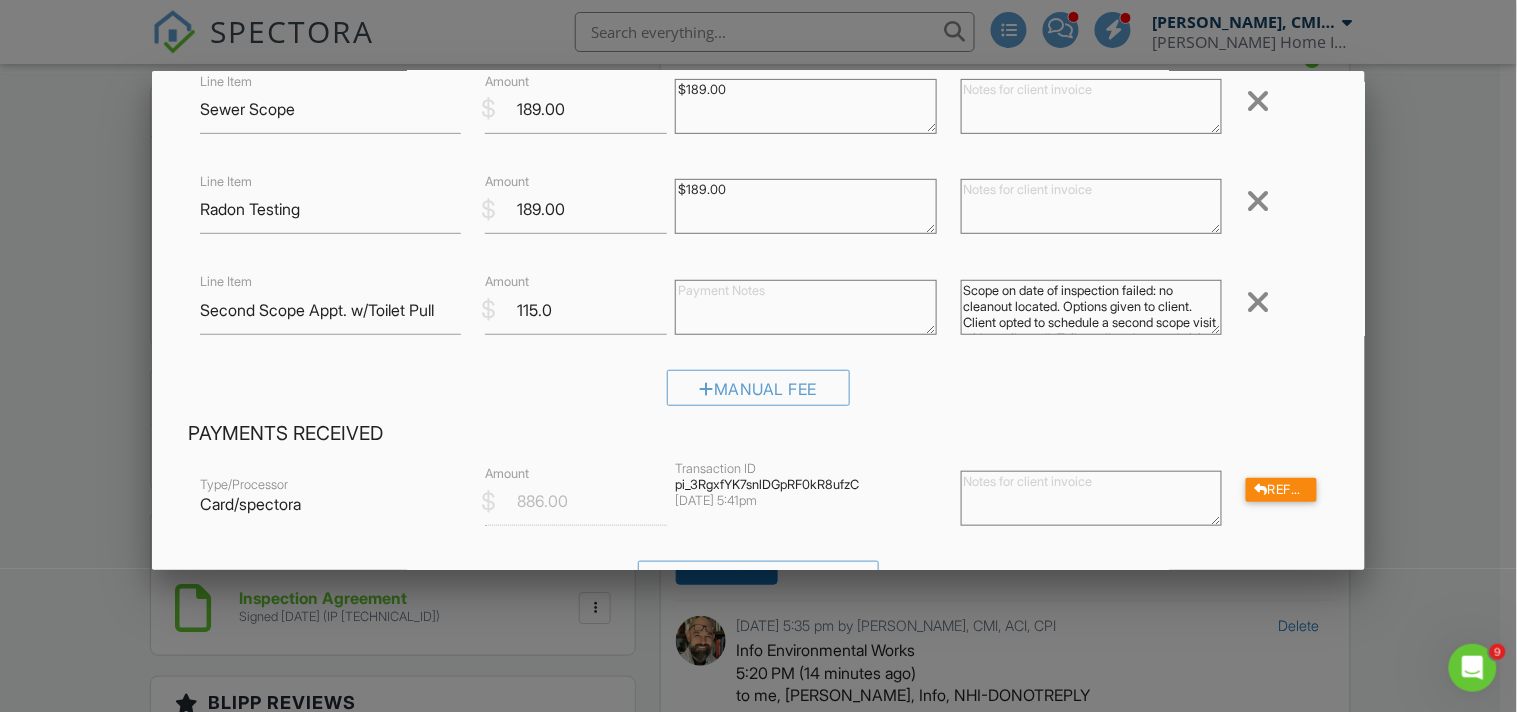 drag, startPoint x: 1056, startPoint y: 318, endPoint x: 803, endPoint y: 247, distance: 262.77368 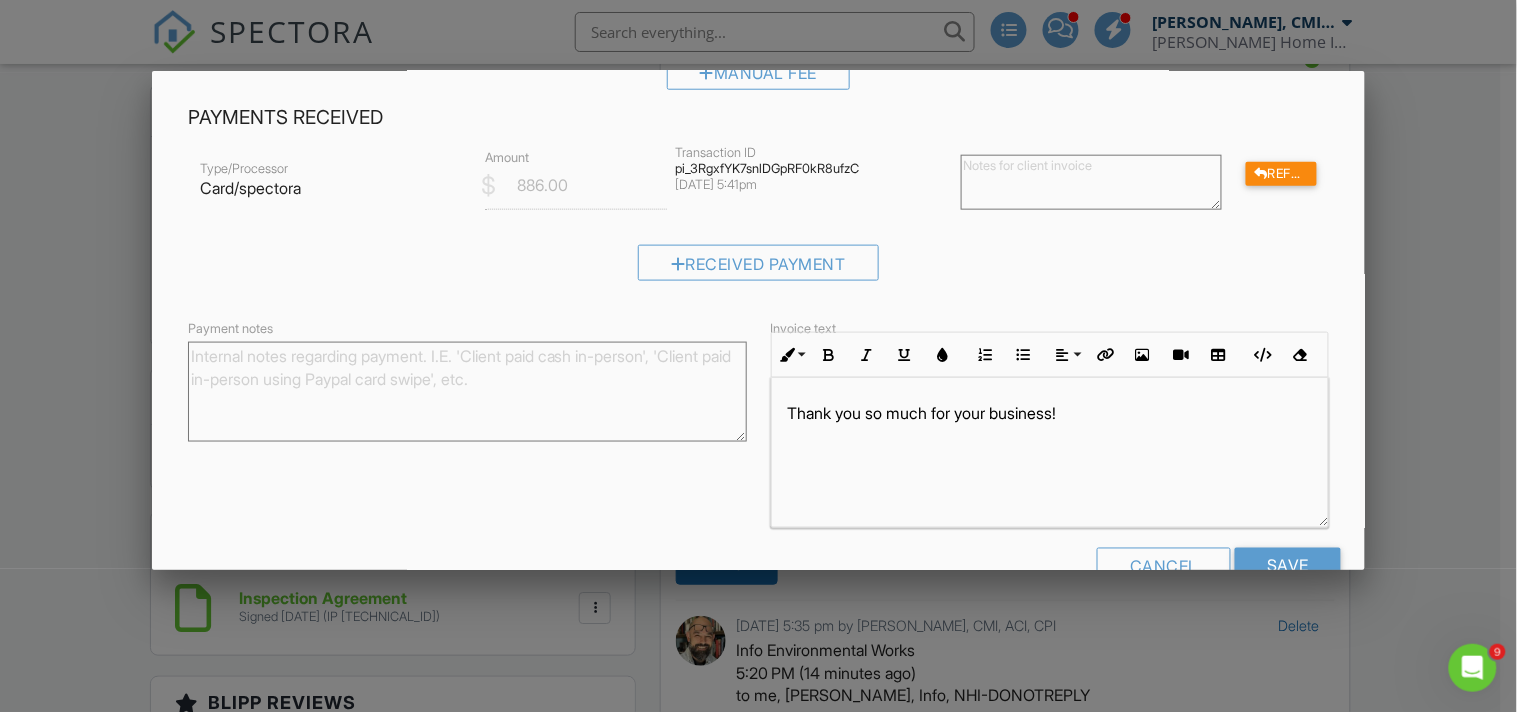 scroll, scrollTop: 614, scrollLeft: 0, axis: vertical 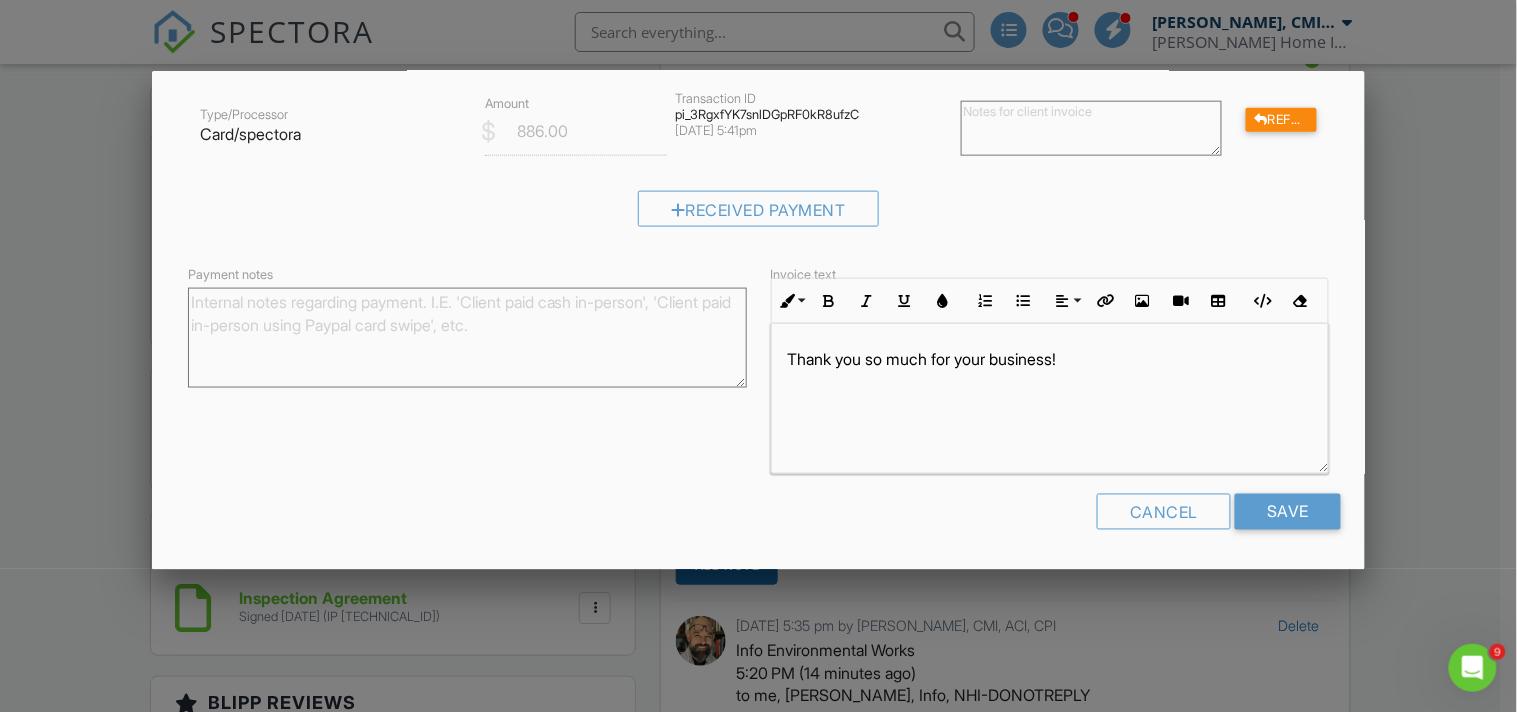 type on "Scope on date of inspection failed: no cleanout located. Options given to client. Client opted to schedule a second scope visit with a toilet pull. Toilet pull and second visit scheduled for Monday July 14th at 3pm." 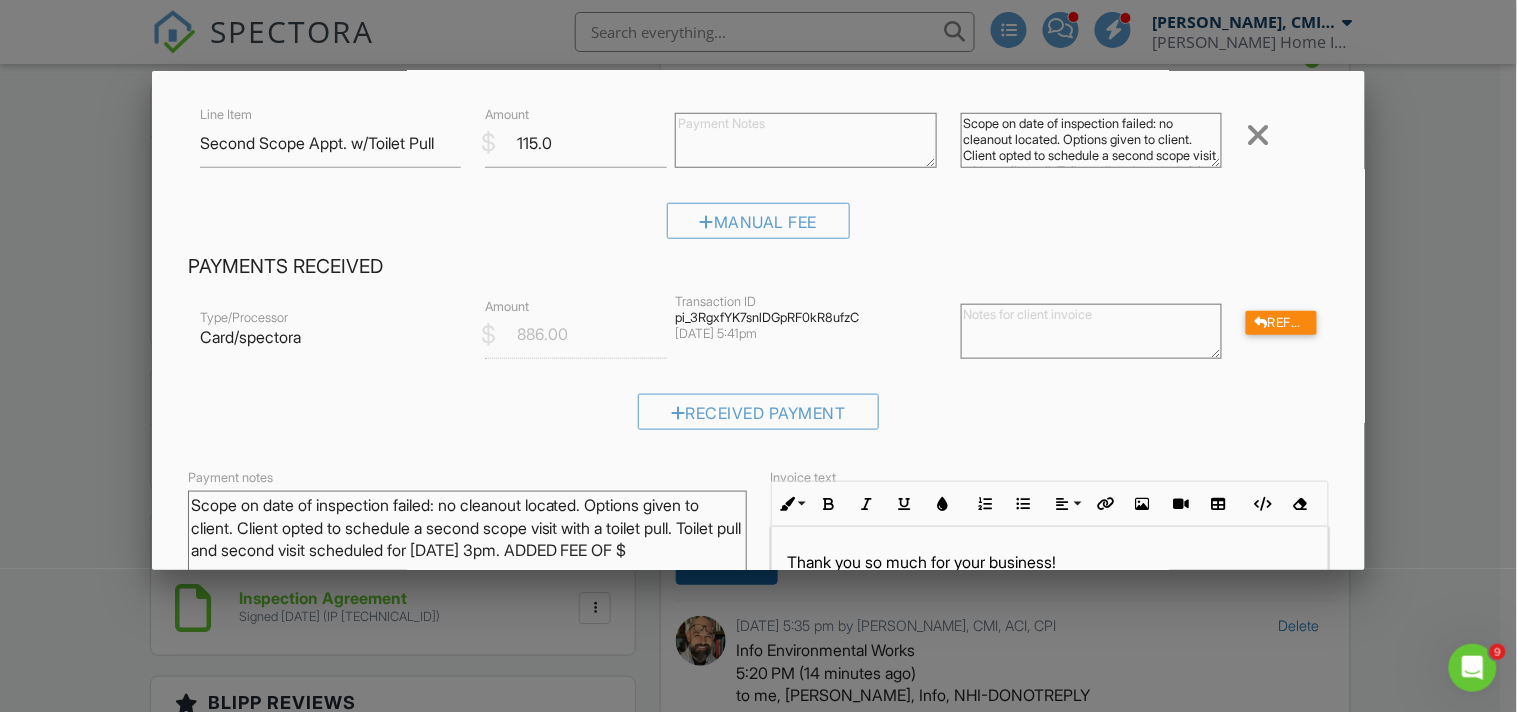 scroll, scrollTop: 614, scrollLeft: 0, axis: vertical 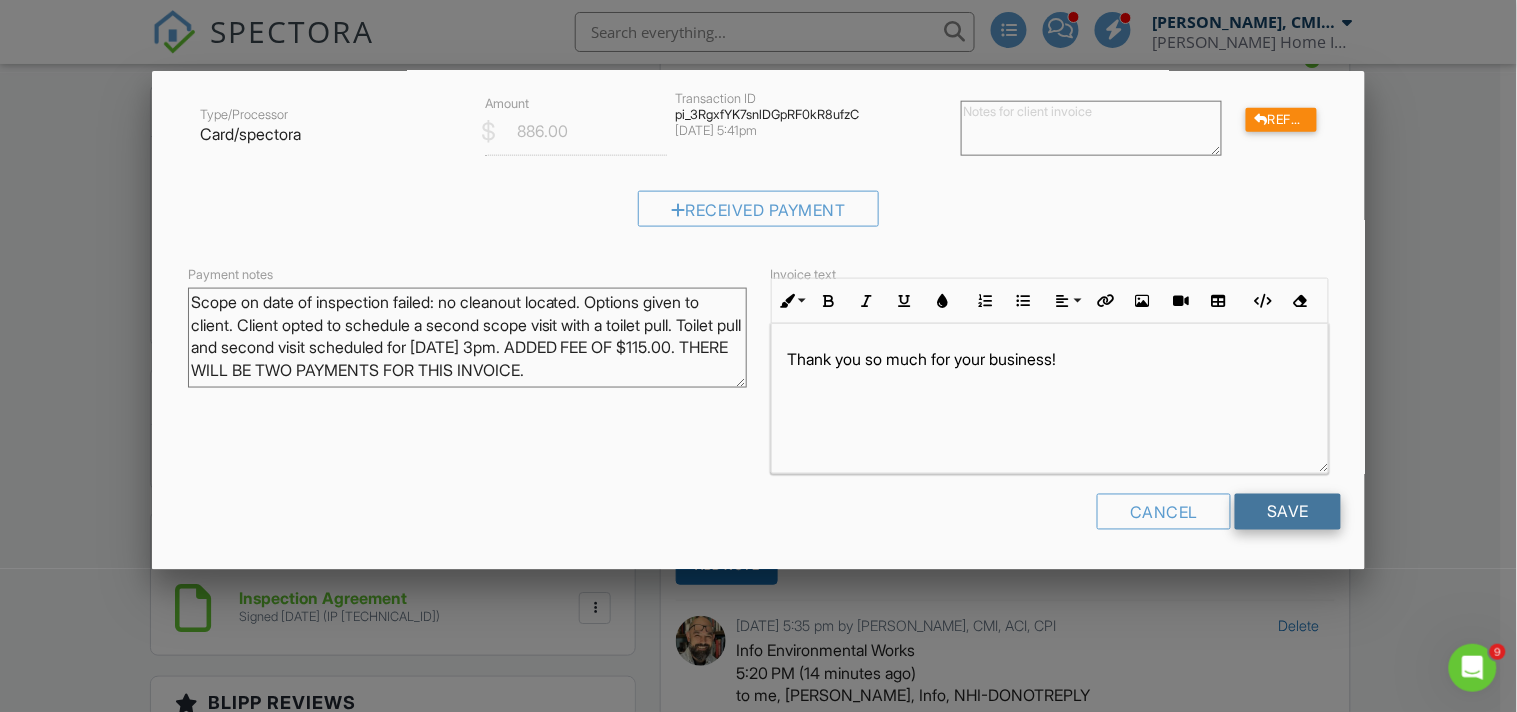 type on "Scope on date of inspection failed: no cleanout located. Options given to client. Client opted to schedule a second scope visit with a toilet pull. Toilet pull and second visit scheduled for Monday July 14th at 3pm. ADDED FEE OF $115.00. THERE WILL BE TWO PAYMENTS FOR THIS INVOICE." 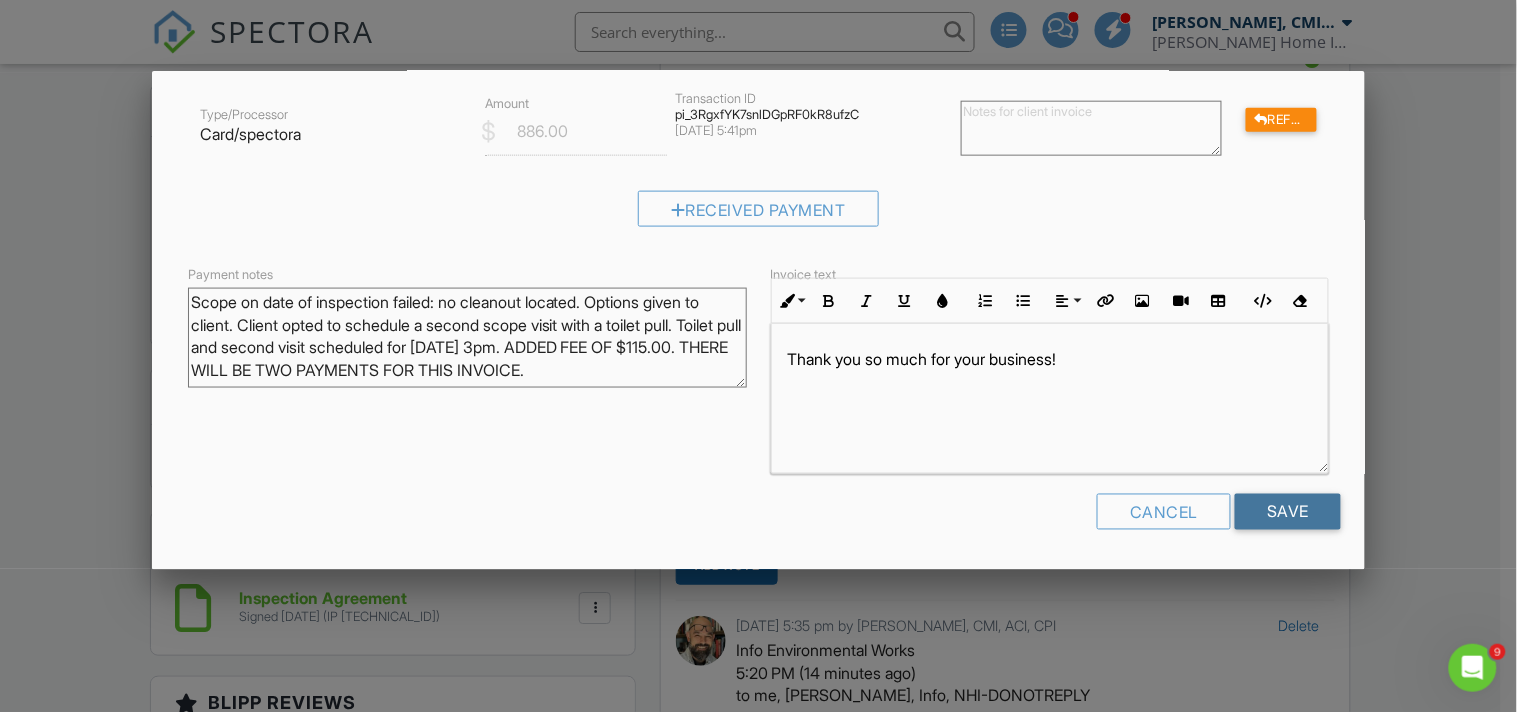 click on "Save" at bounding box center (1288, 512) 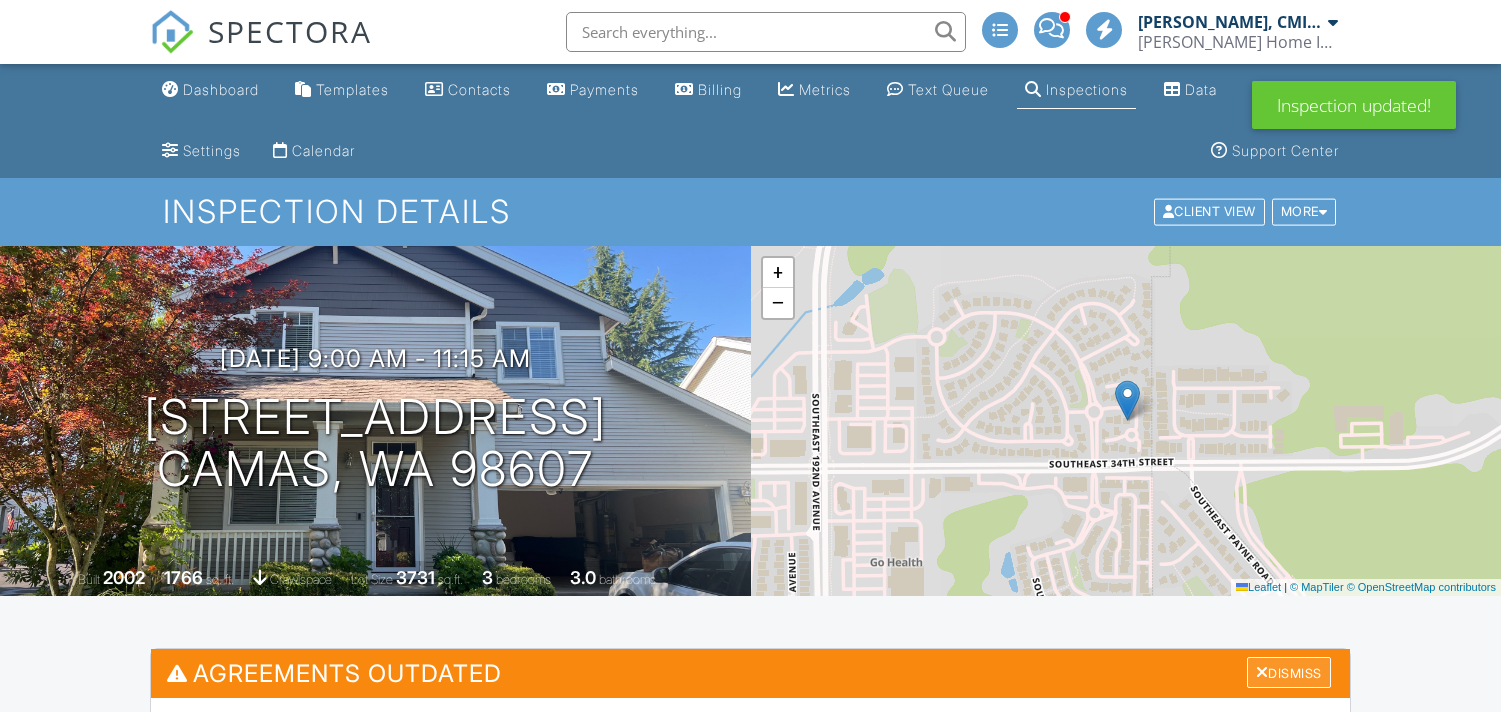 scroll, scrollTop: 518, scrollLeft: 0, axis: vertical 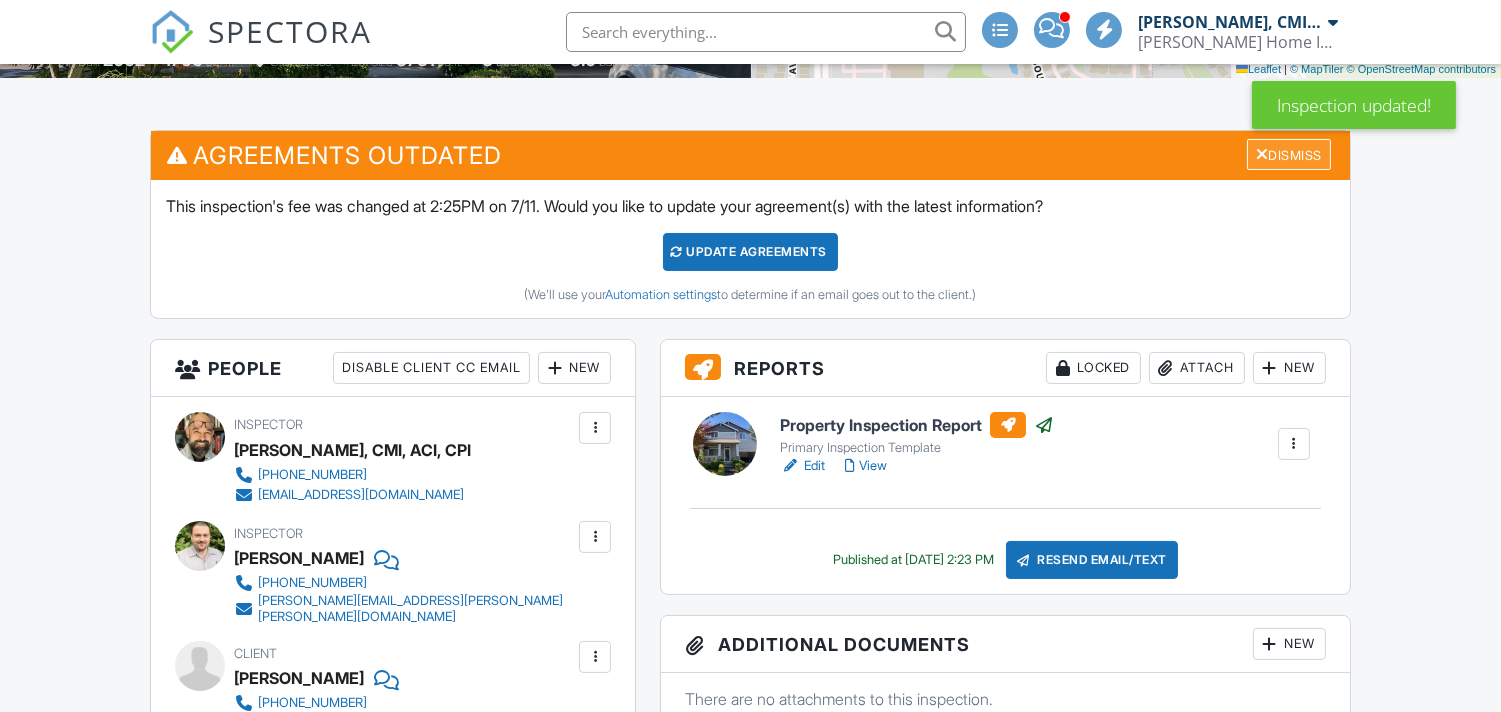 click at bounding box center [1262, 154] 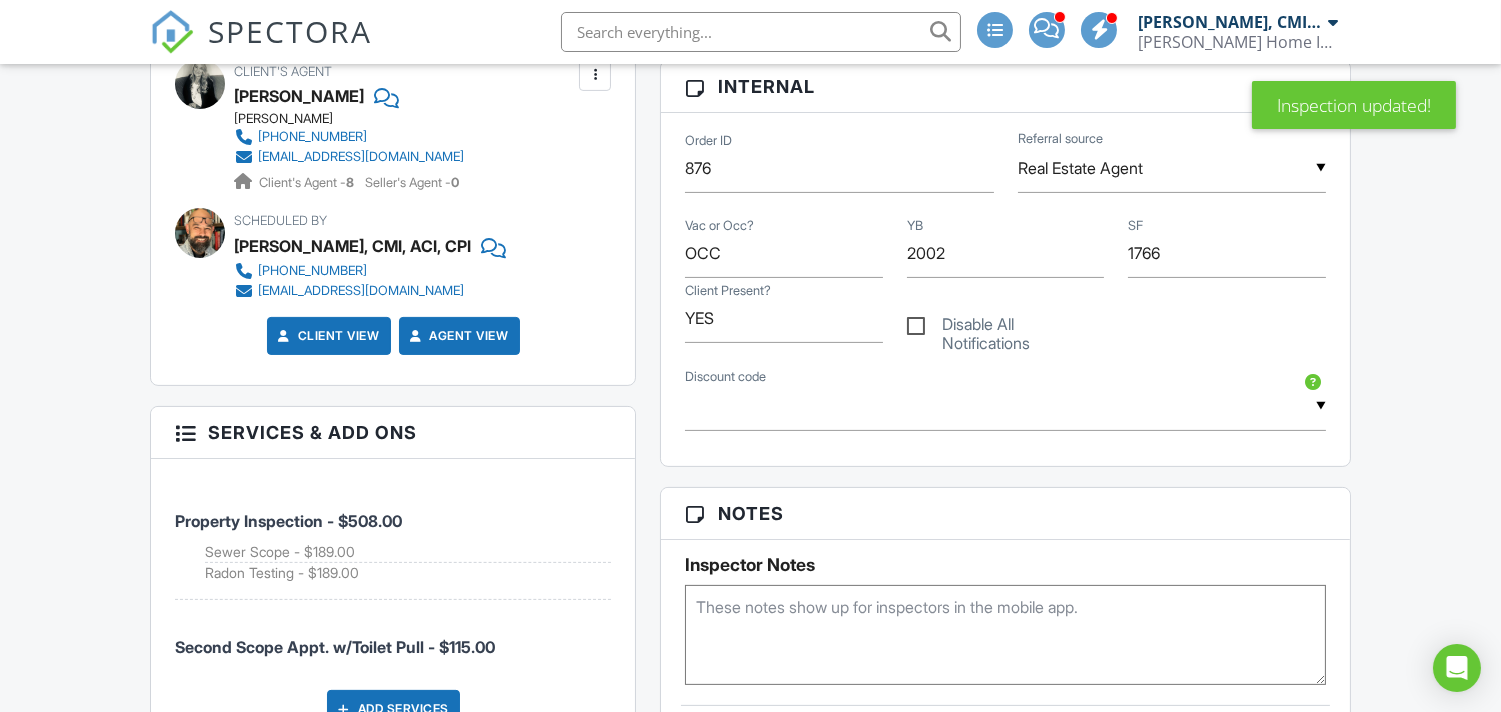 scroll, scrollTop: 1258, scrollLeft: 0, axis: vertical 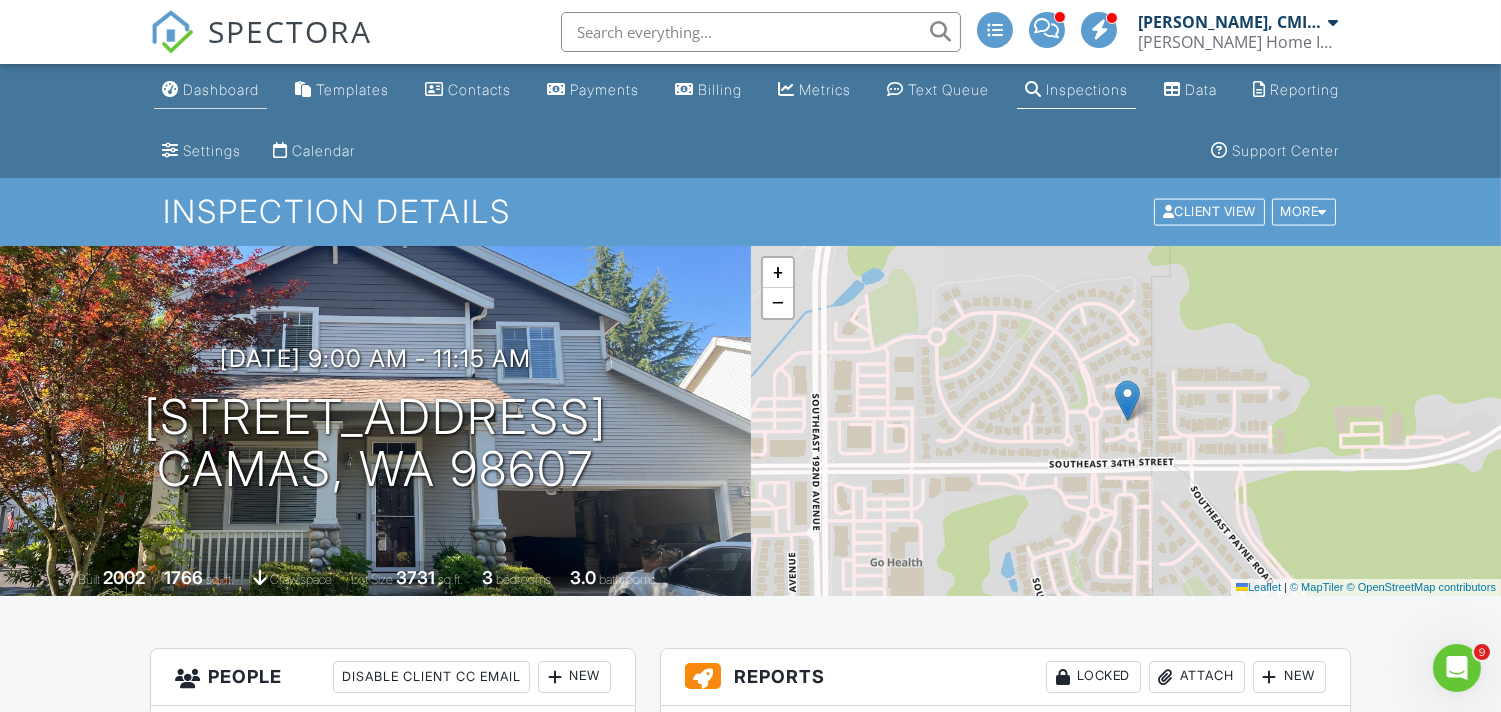 click on "Dashboard" at bounding box center [221, 89] 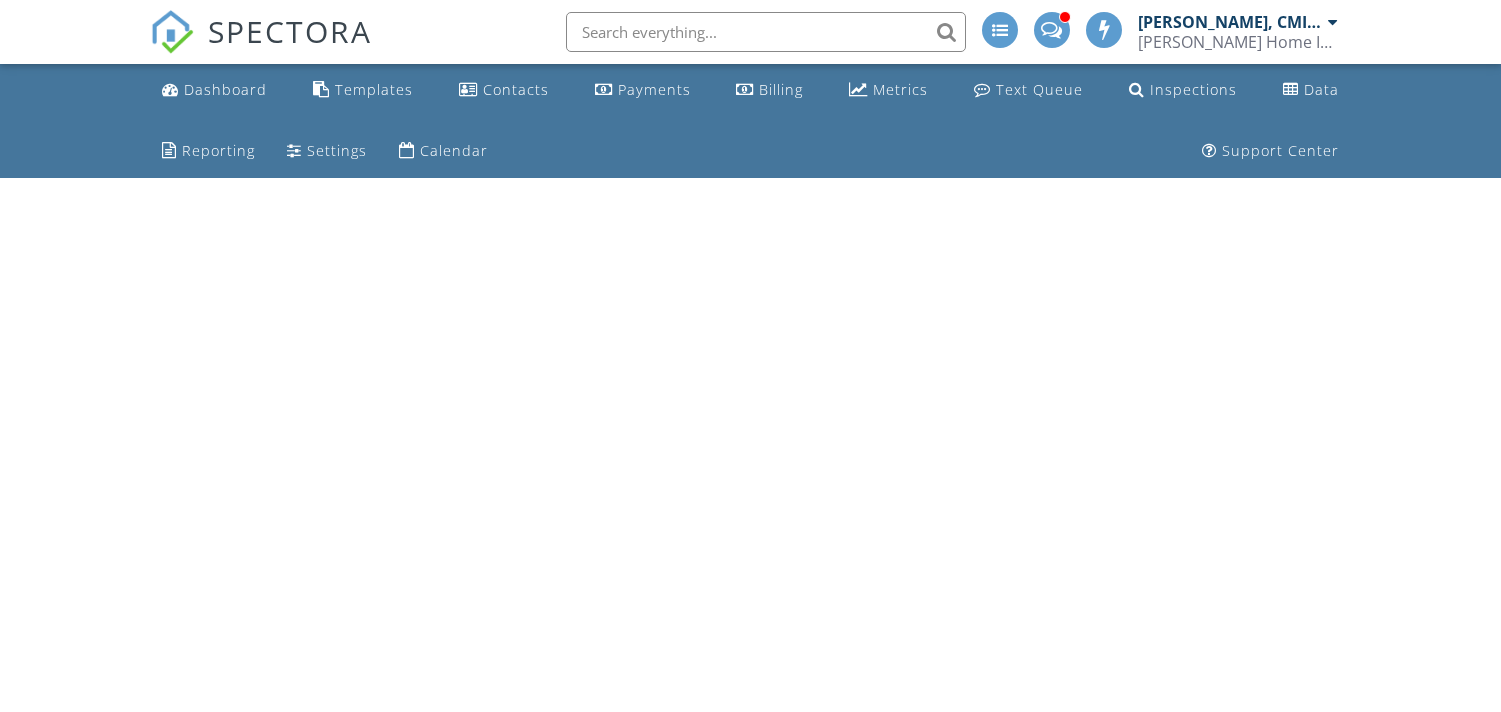 scroll, scrollTop: 0, scrollLeft: 0, axis: both 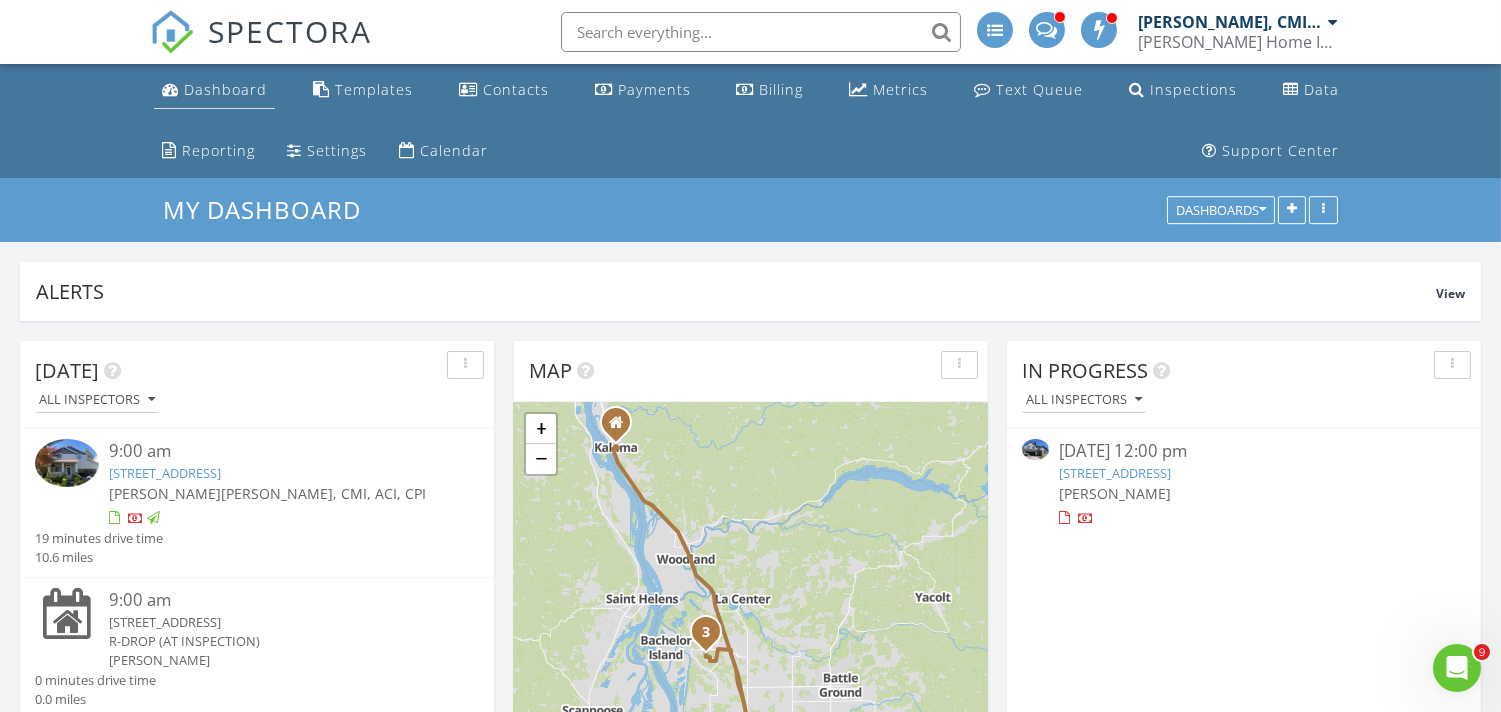 click on "Dashboard" at bounding box center [225, 89] 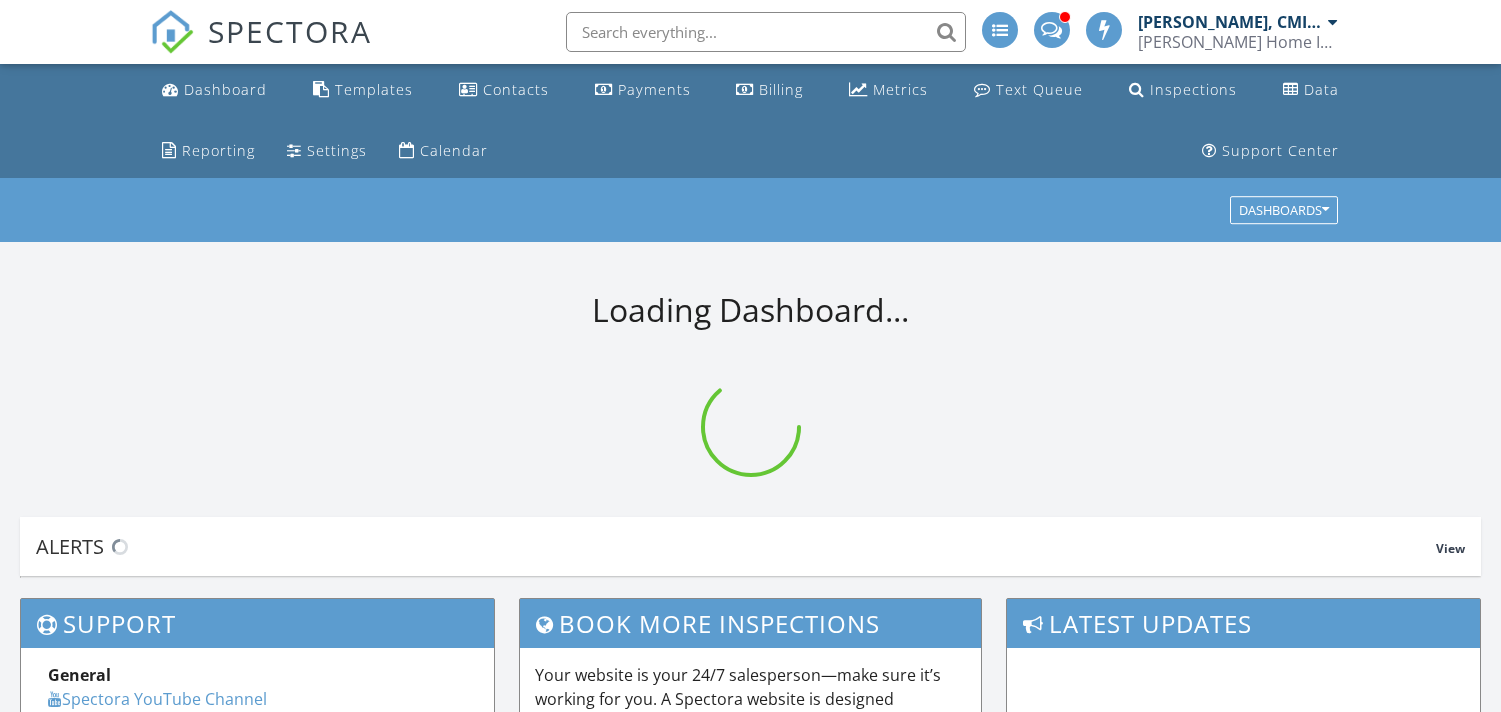 scroll, scrollTop: 0, scrollLeft: 0, axis: both 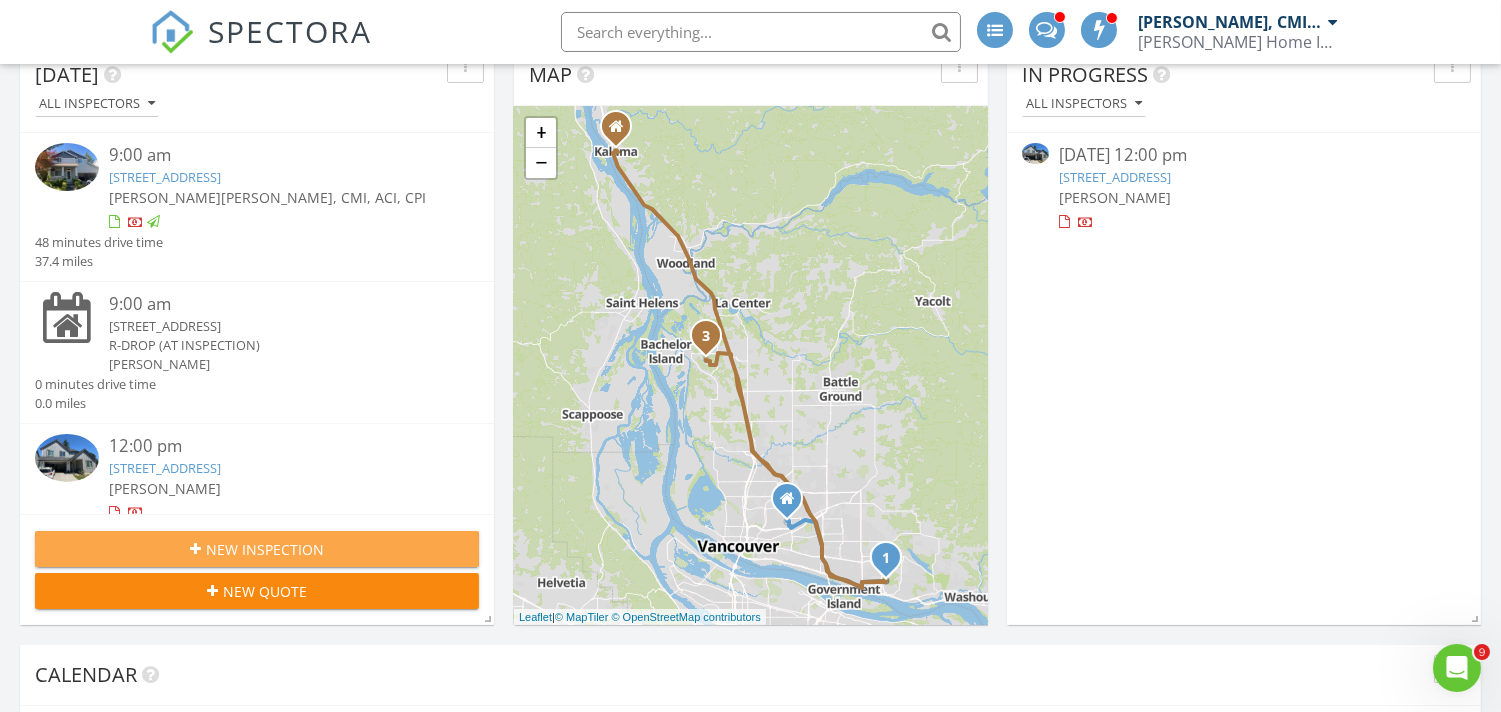 click on "New Inspection" at bounding box center [265, 549] 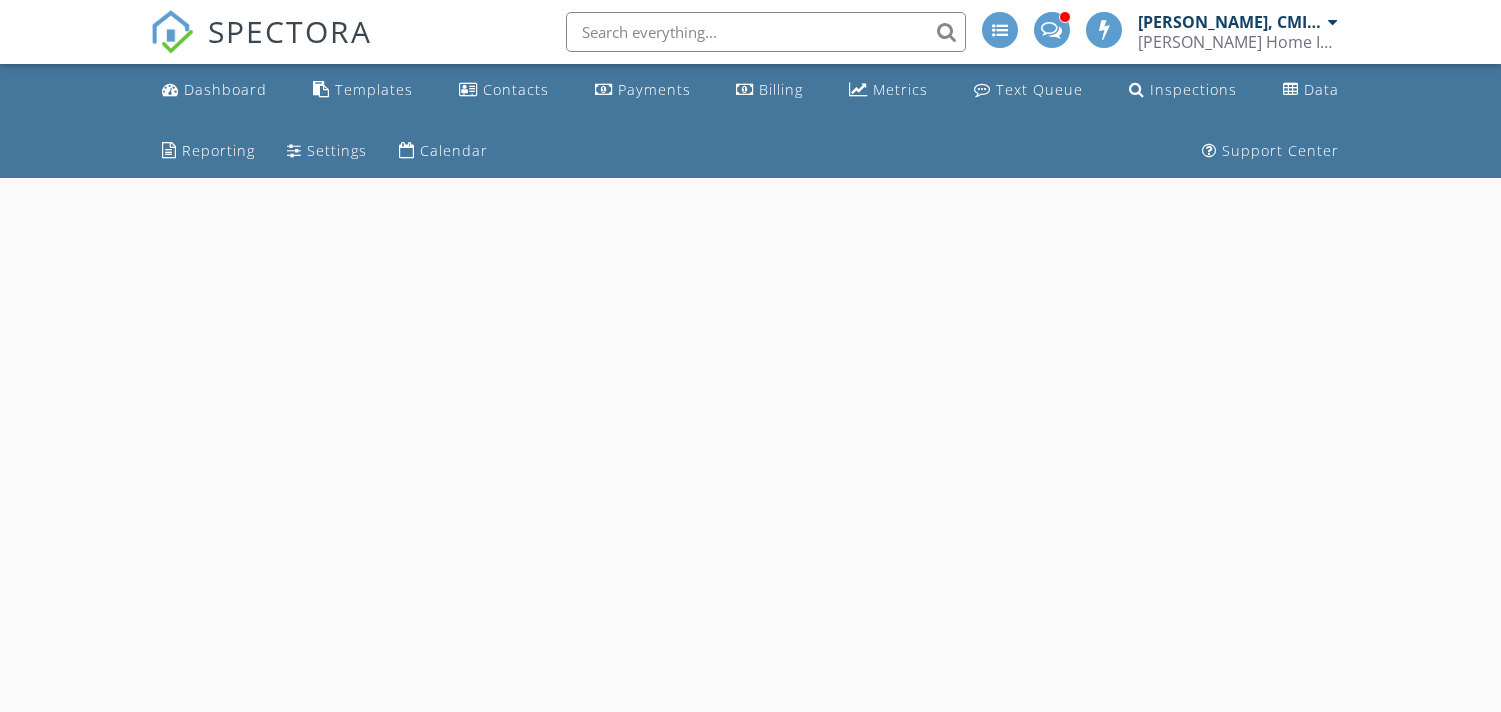scroll, scrollTop: 0, scrollLeft: 0, axis: both 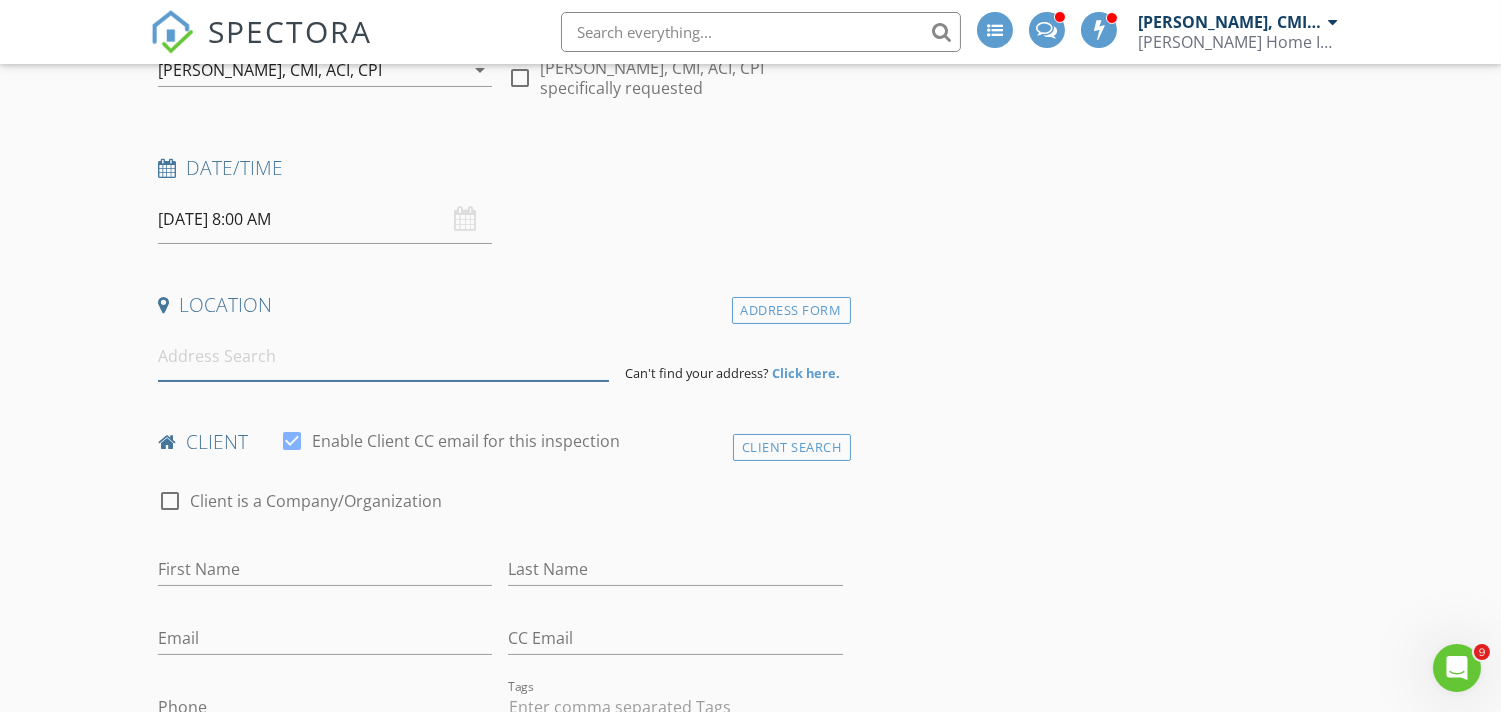 click at bounding box center [383, 356] 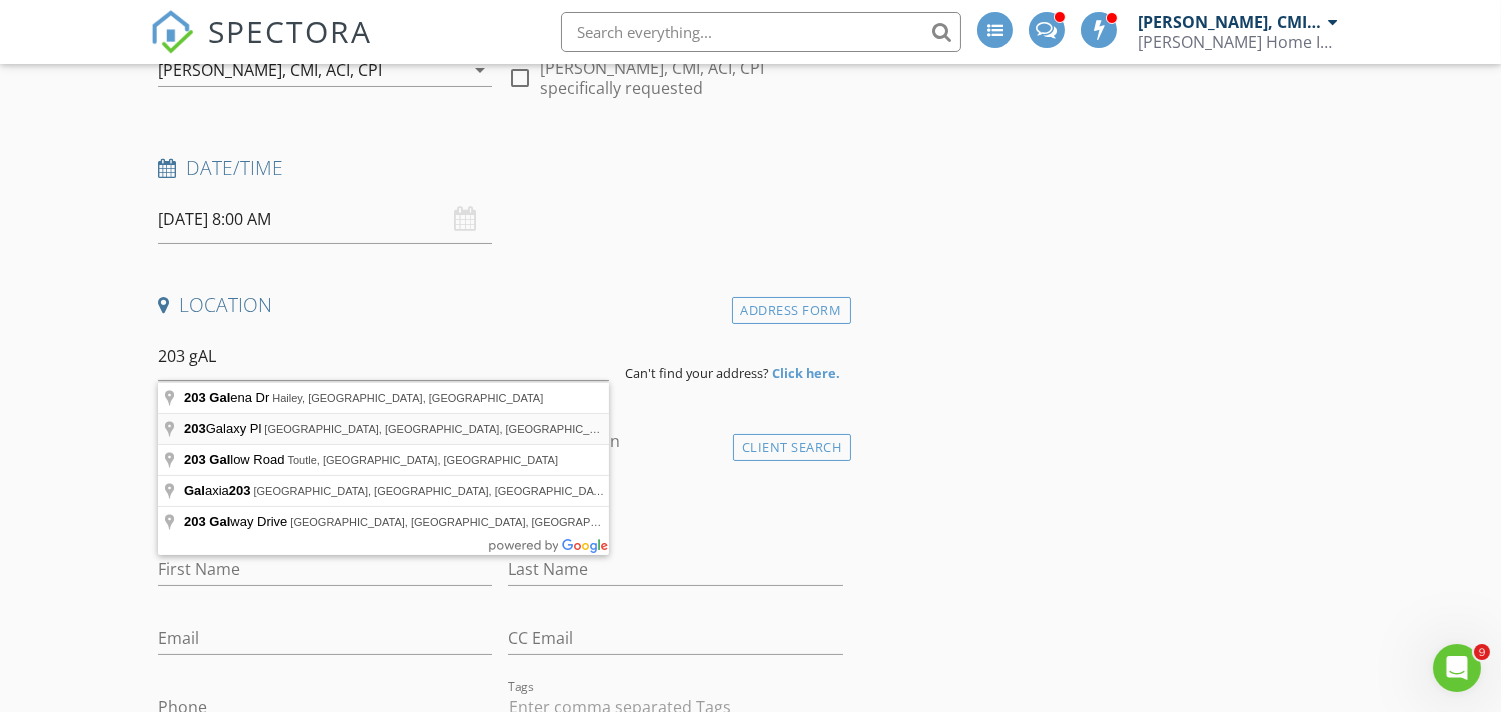 type on "[STREET_ADDRESS]" 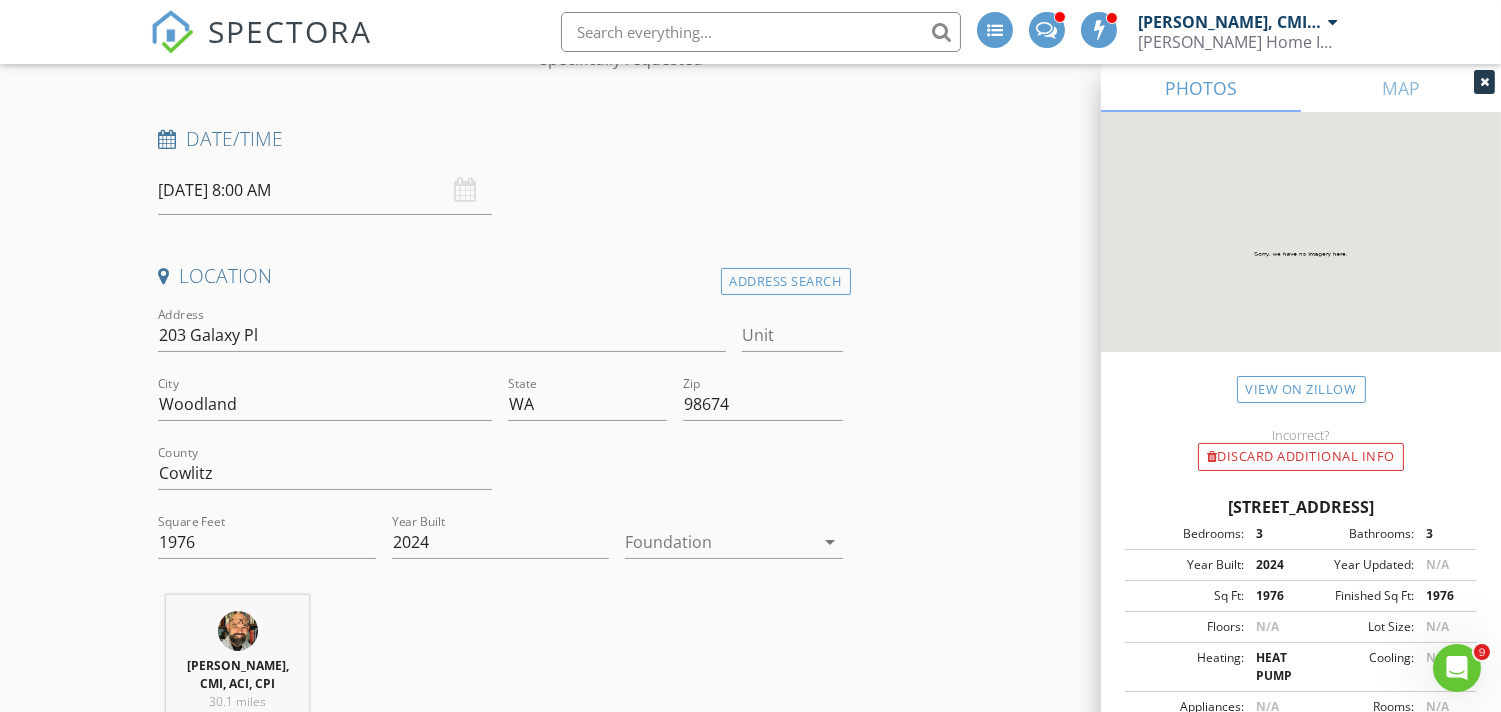 scroll, scrollTop: 370, scrollLeft: 0, axis: vertical 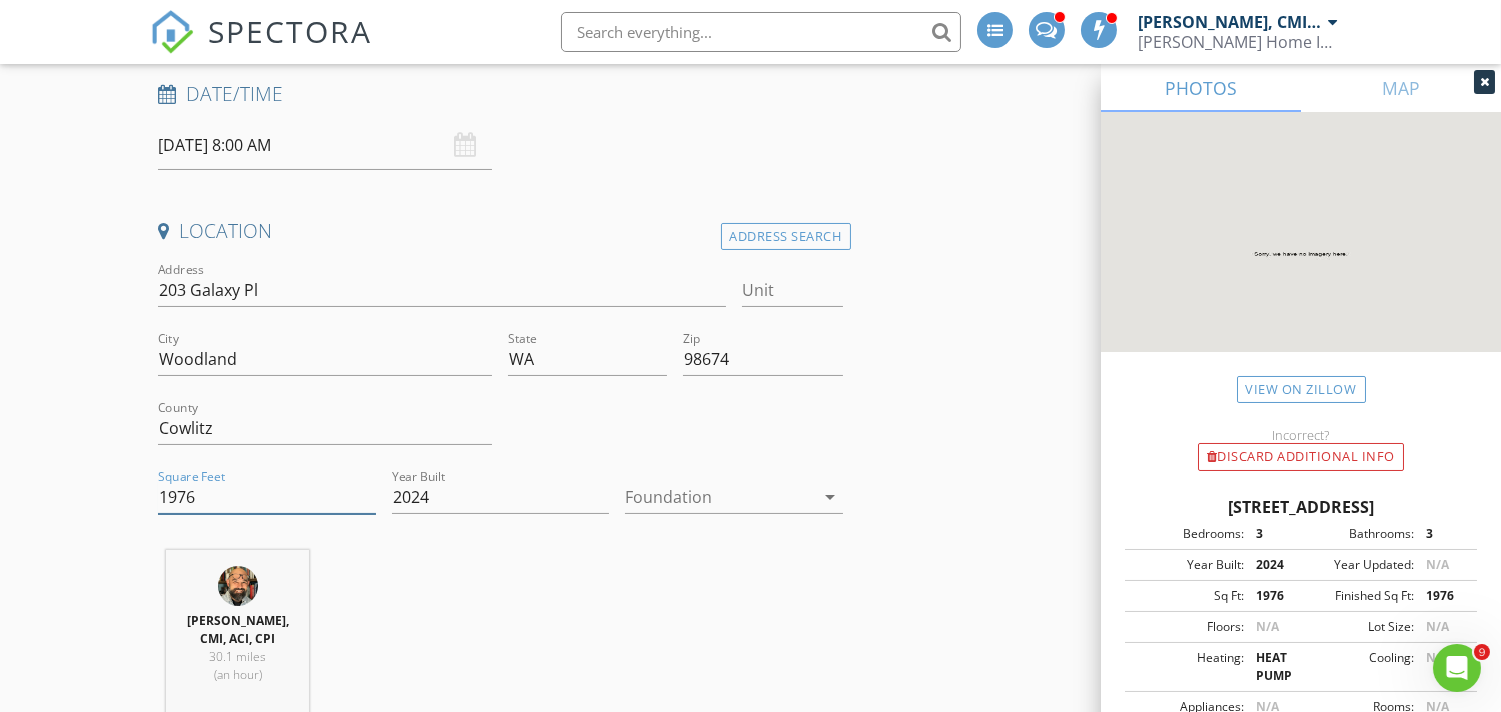 drag, startPoint x: 247, startPoint y: 498, endPoint x: 108, endPoint y: 494, distance: 139.05754 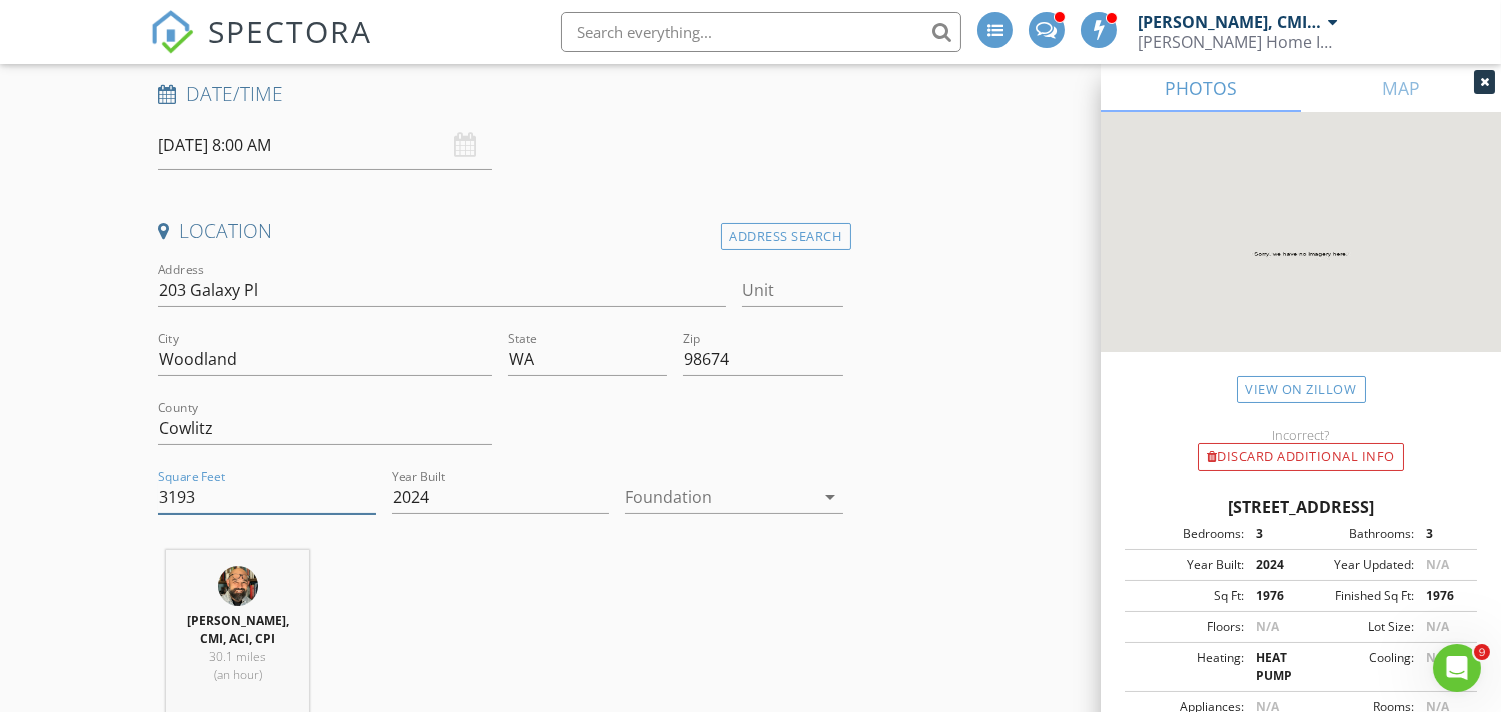 type on "3193" 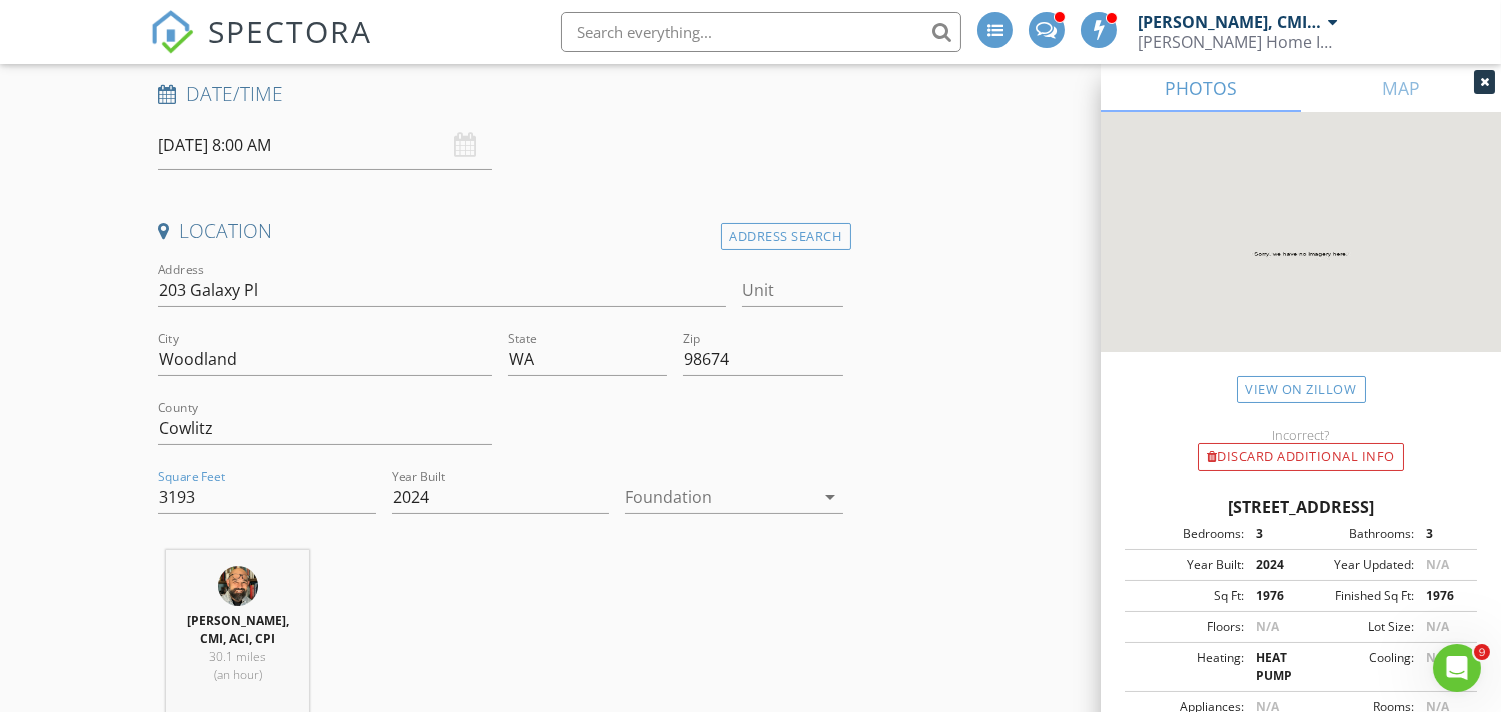 click at bounding box center (719, 497) 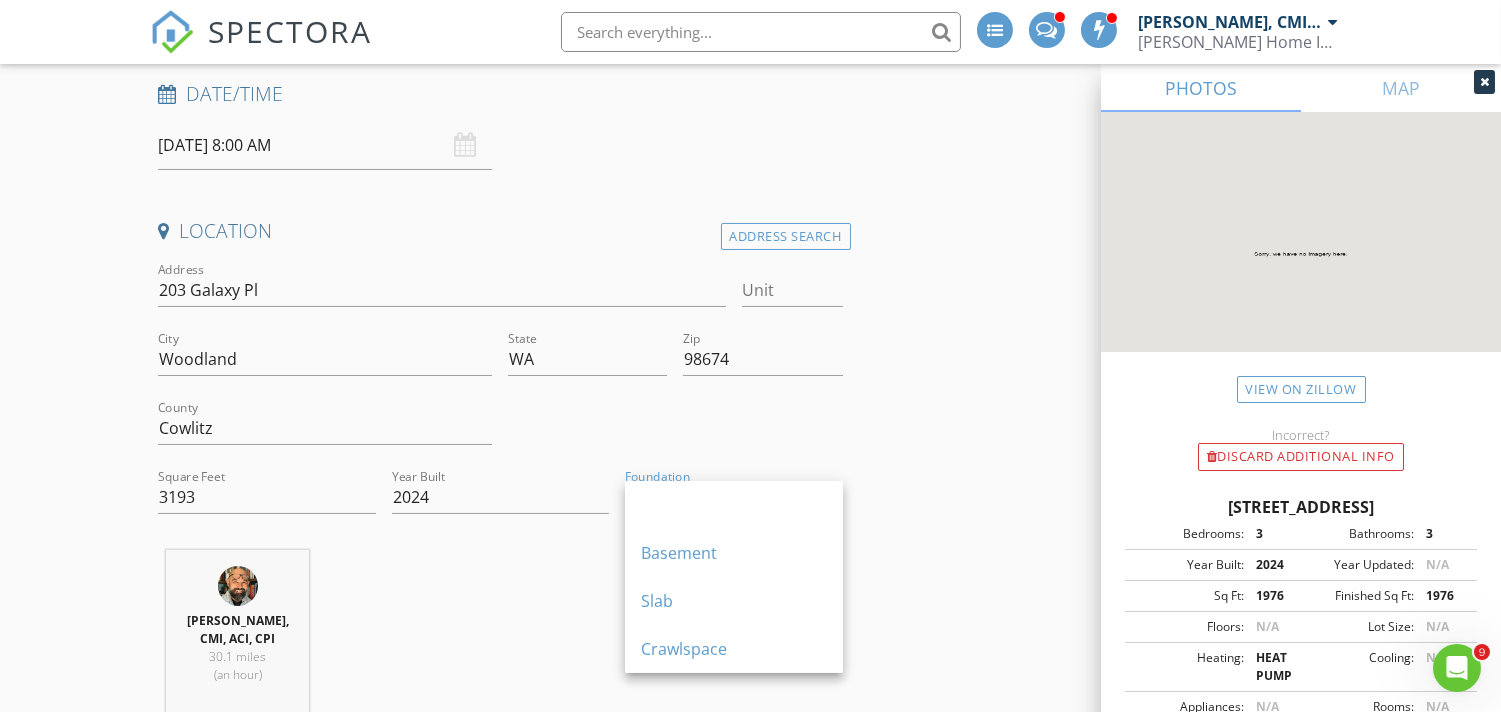 click on "Crawlspace" at bounding box center (734, 649) 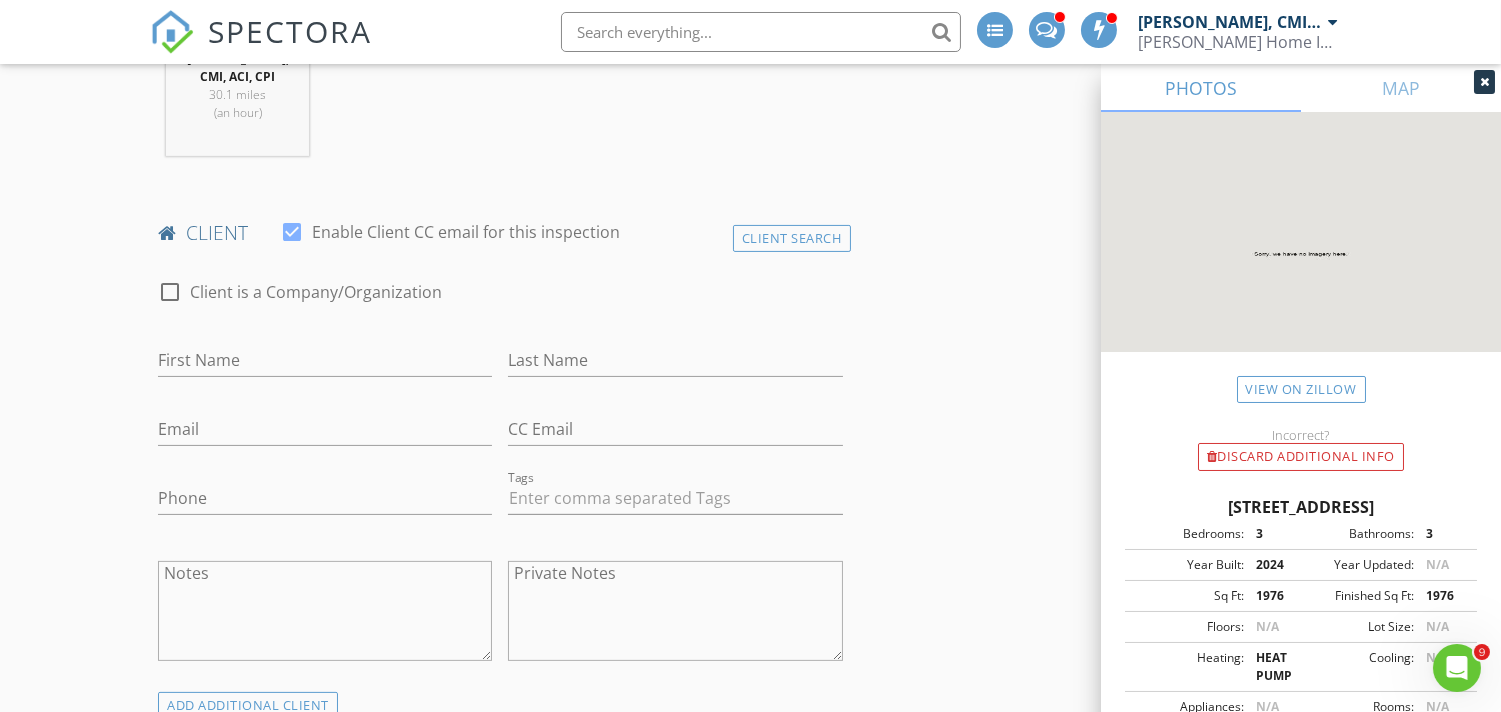 scroll, scrollTop: 1258, scrollLeft: 0, axis: vertical 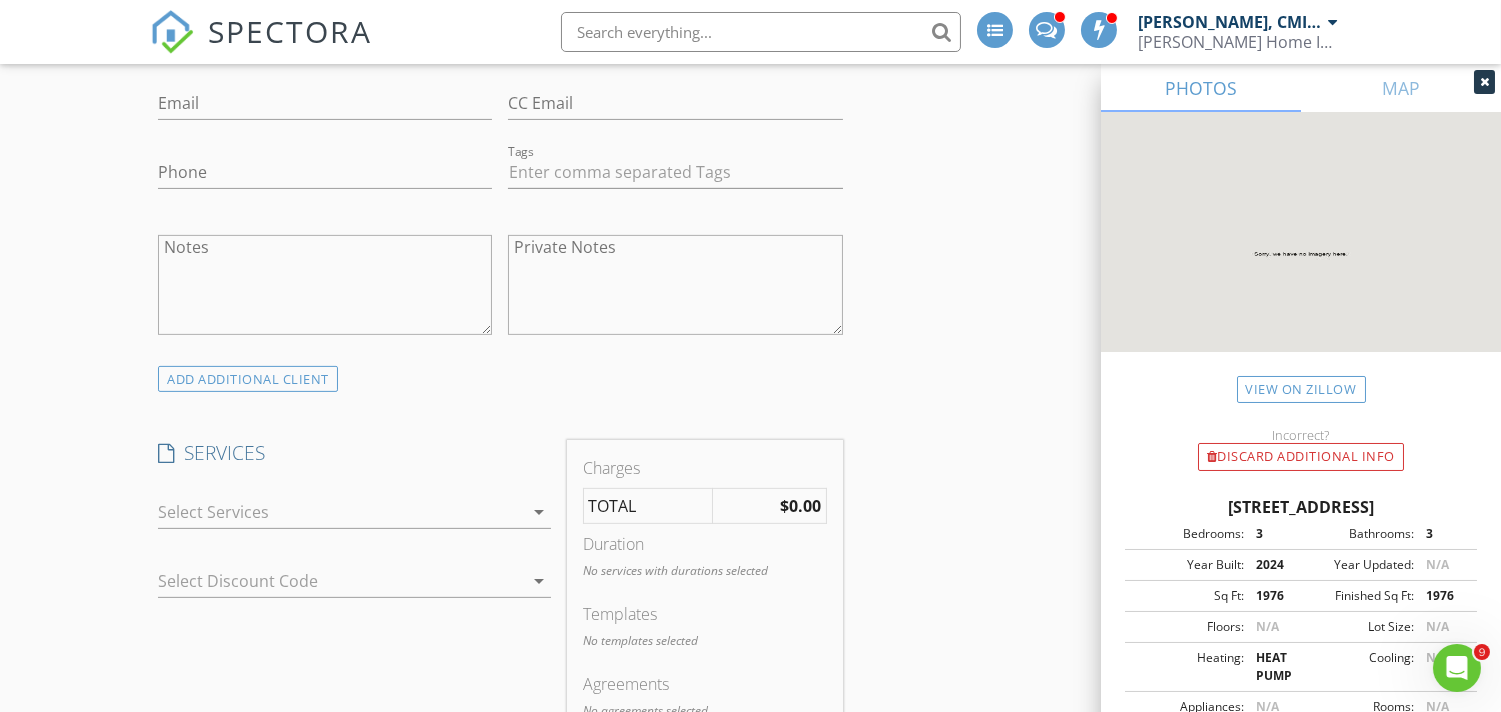 click at bounding box center [340, 512] 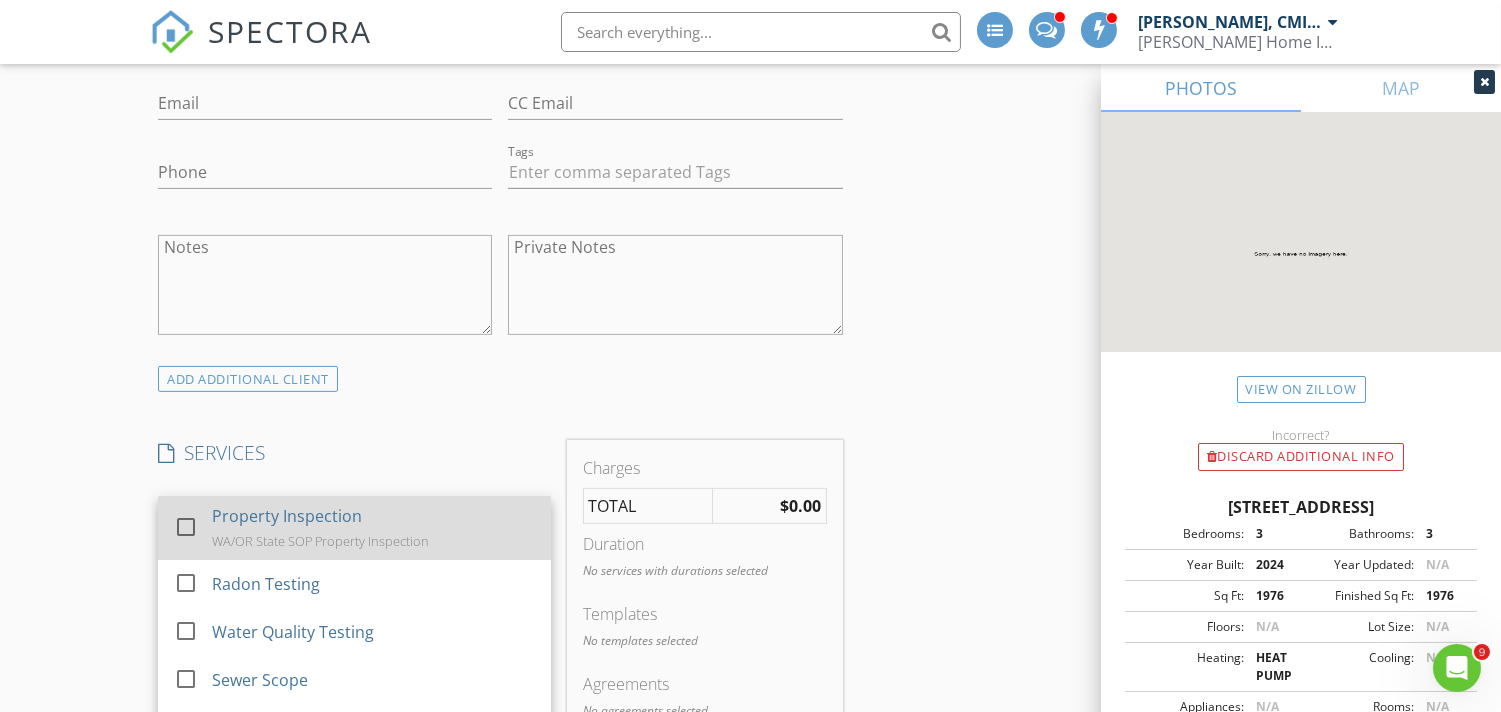 click on "check_box_outline_blank   Property Inspection   WA/OR State SOP Property Inspection" at bounding box center [354, 528] 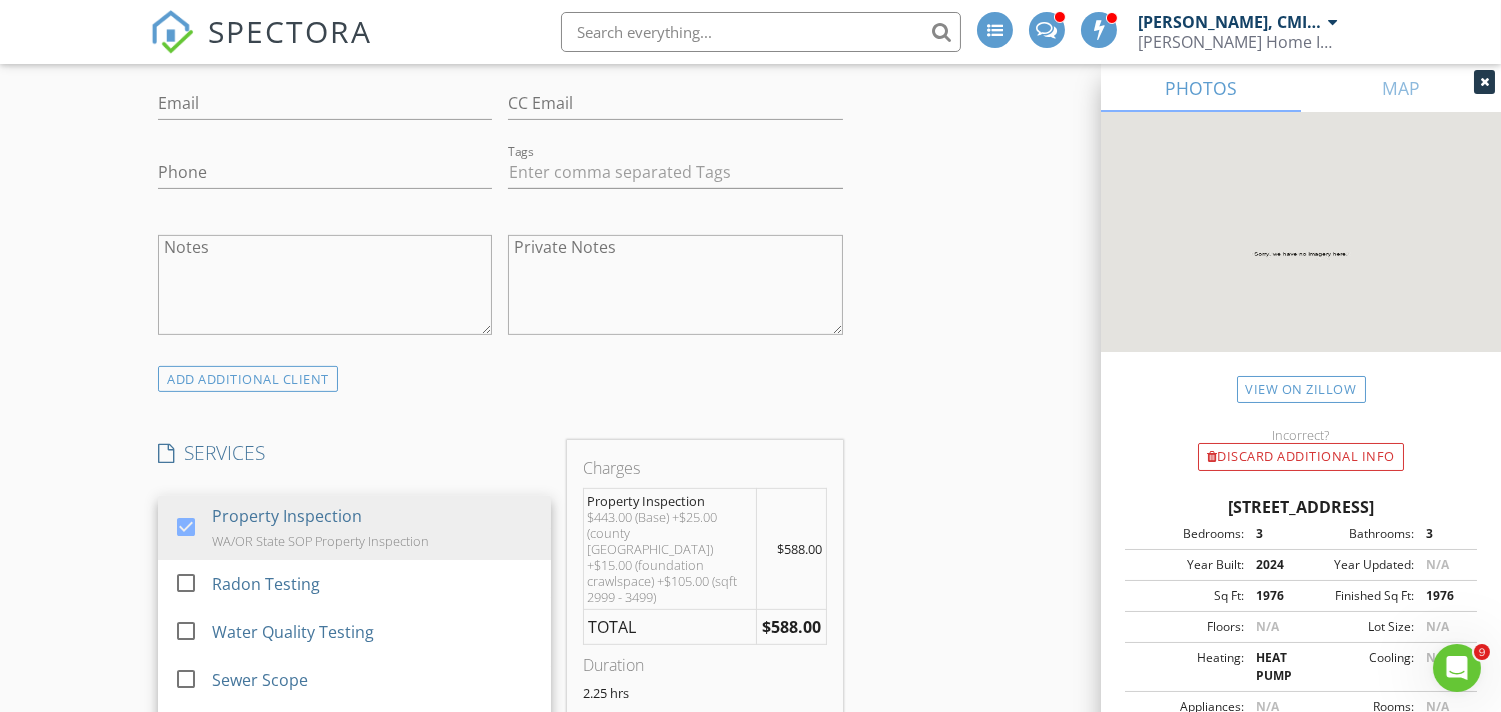 click on "INSPECTOR(S)
check_box   [PERSON_NAME], CMI, ACI, CPI   PRIMARY   check_box_outline_blank   [PERSON_NAME]     [PERSON_NAME], CMI, ACI, CPI arrow_drop_down   check_box_outline_blank [PERSON_NAME], CMI, ACI, CPI specifically requested
Date/Time
[DATE] 8:00 AM
Location
Address Search       Address [STREET_ADDRESS][US_STATE]   County Cowlitz     Square Feet 3193   Year Built 2024   Foundation Crawlspace arrow_drop_down     [PERSON_NAME], CMI, ACI, CPI     30.1 miles     (an hour)
client
check_box Enable Client CC email for this inspection   Client Search     check_box_outline_blank Client is a Company/Organization     First Name   Last Name   Email   CC Email   Phone         Tags         Notes   Private Notes
ADD ADDITIONAL client
check_box   Property Inspection" at bounding box center (750, 903) 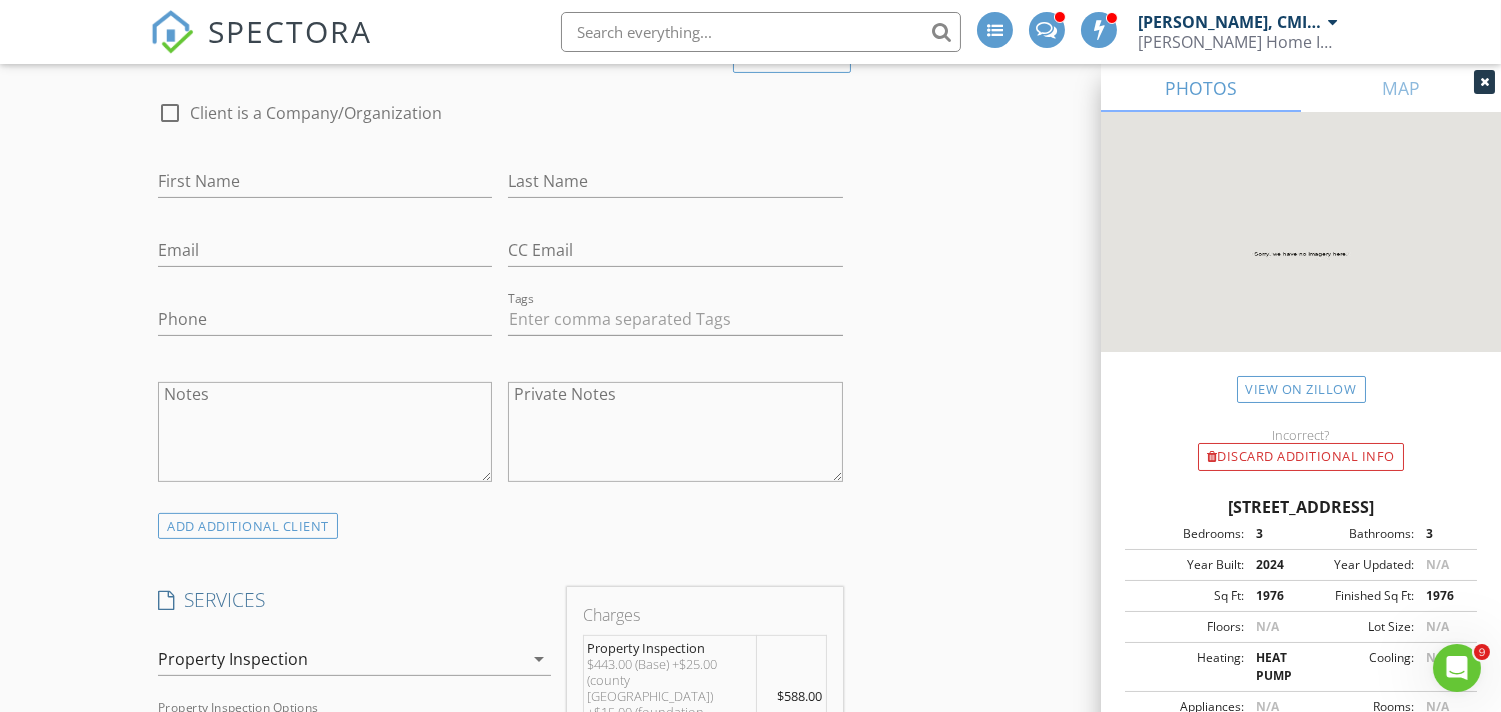scroll, scrollTop: 1333, scrollLeft: 0, axis: vertical 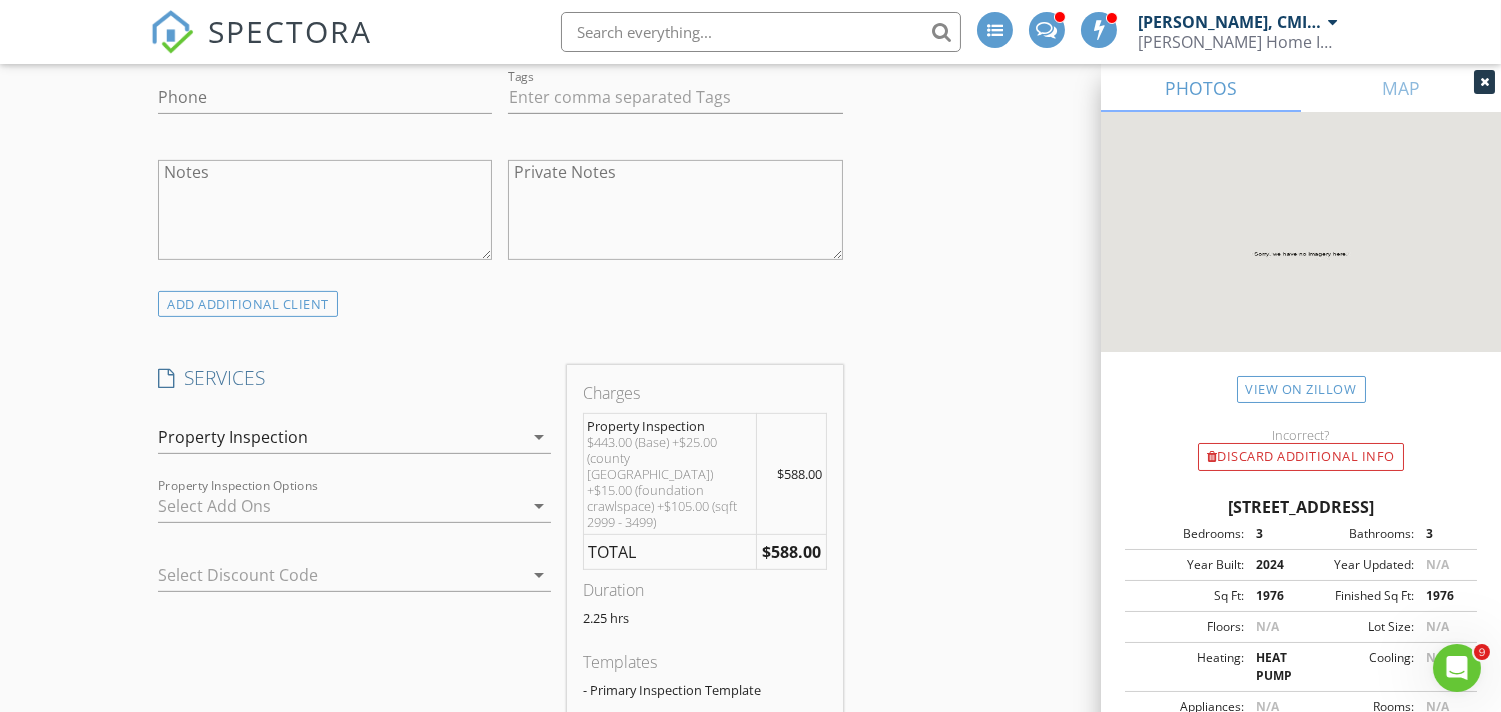 click at bounding box center (340, 506) 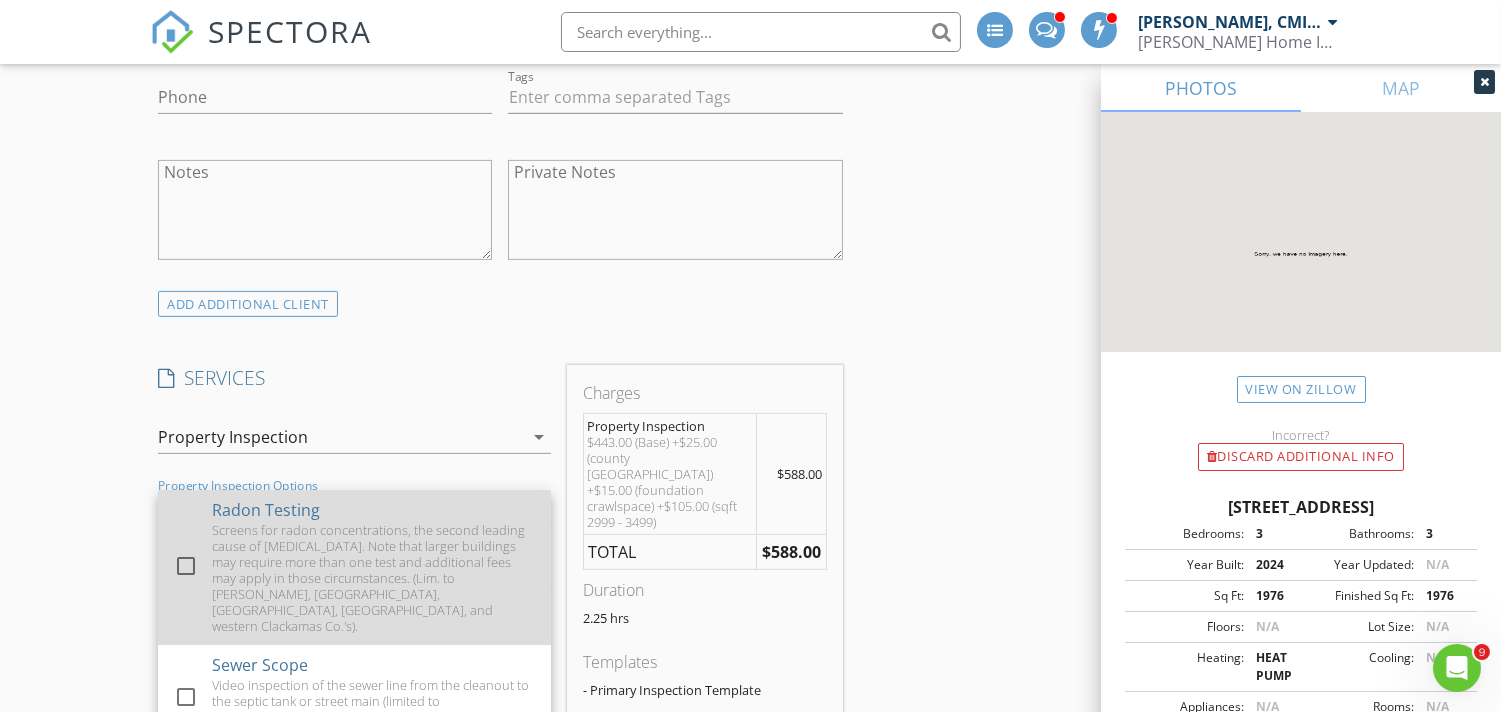 click at bounding box center [186, 566] 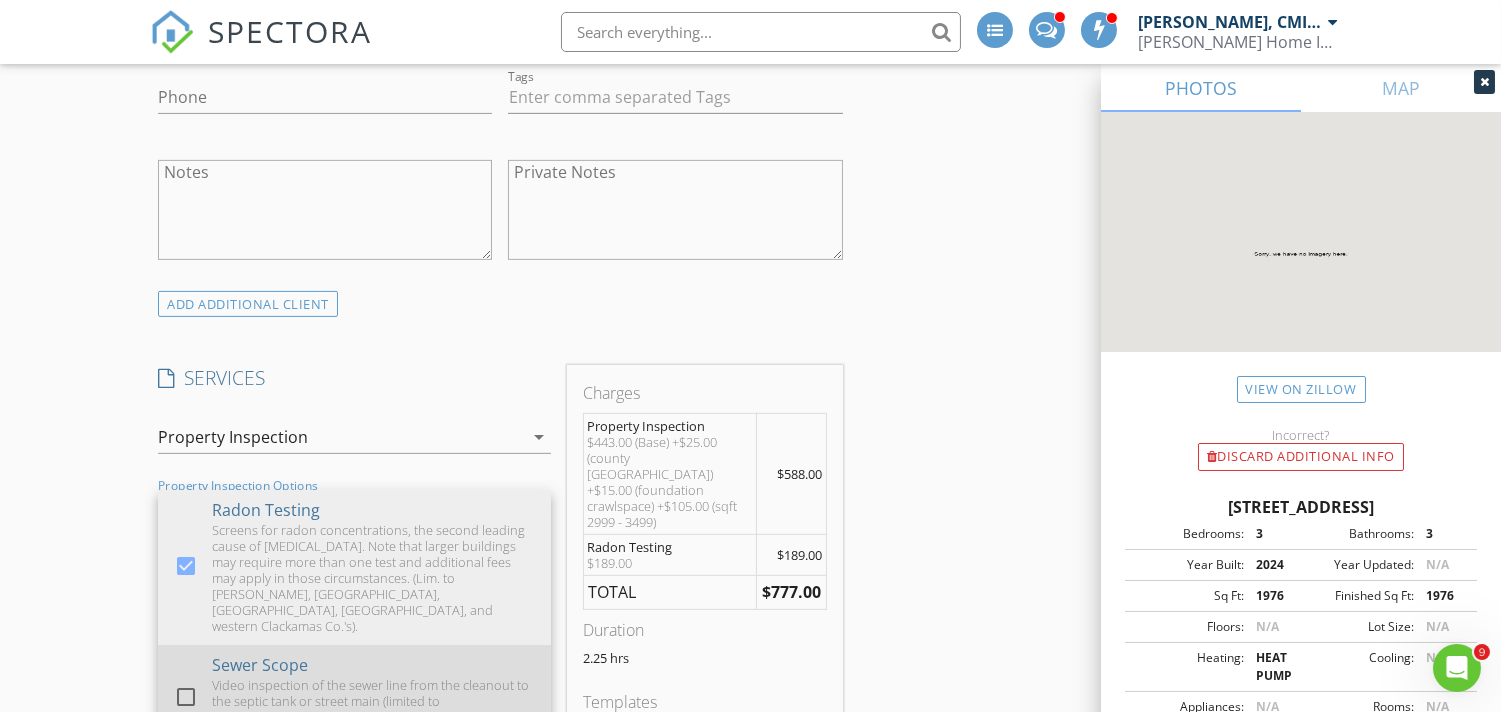 click at bounding box center [186, 697] 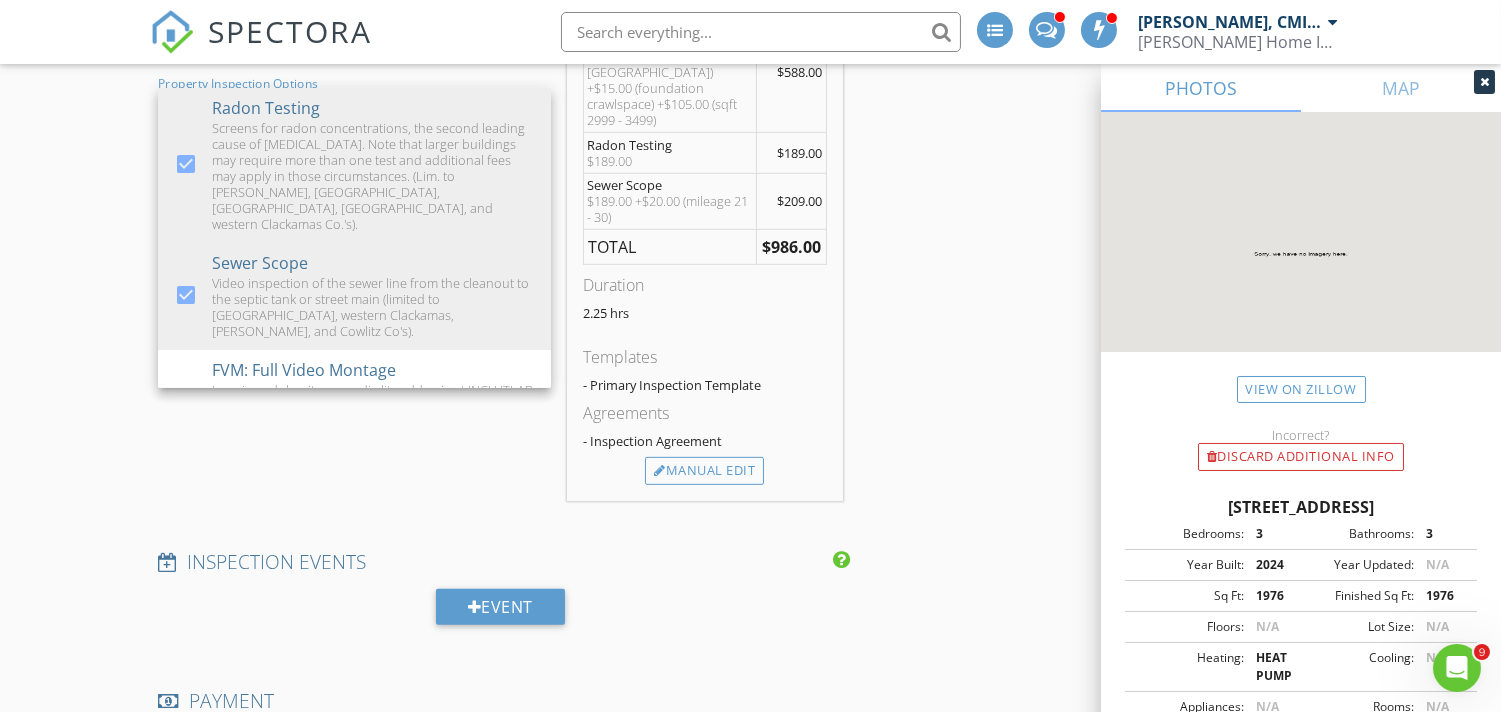 scroll, scrollTop: 1777, scrollLeft: 0, axis: vertical 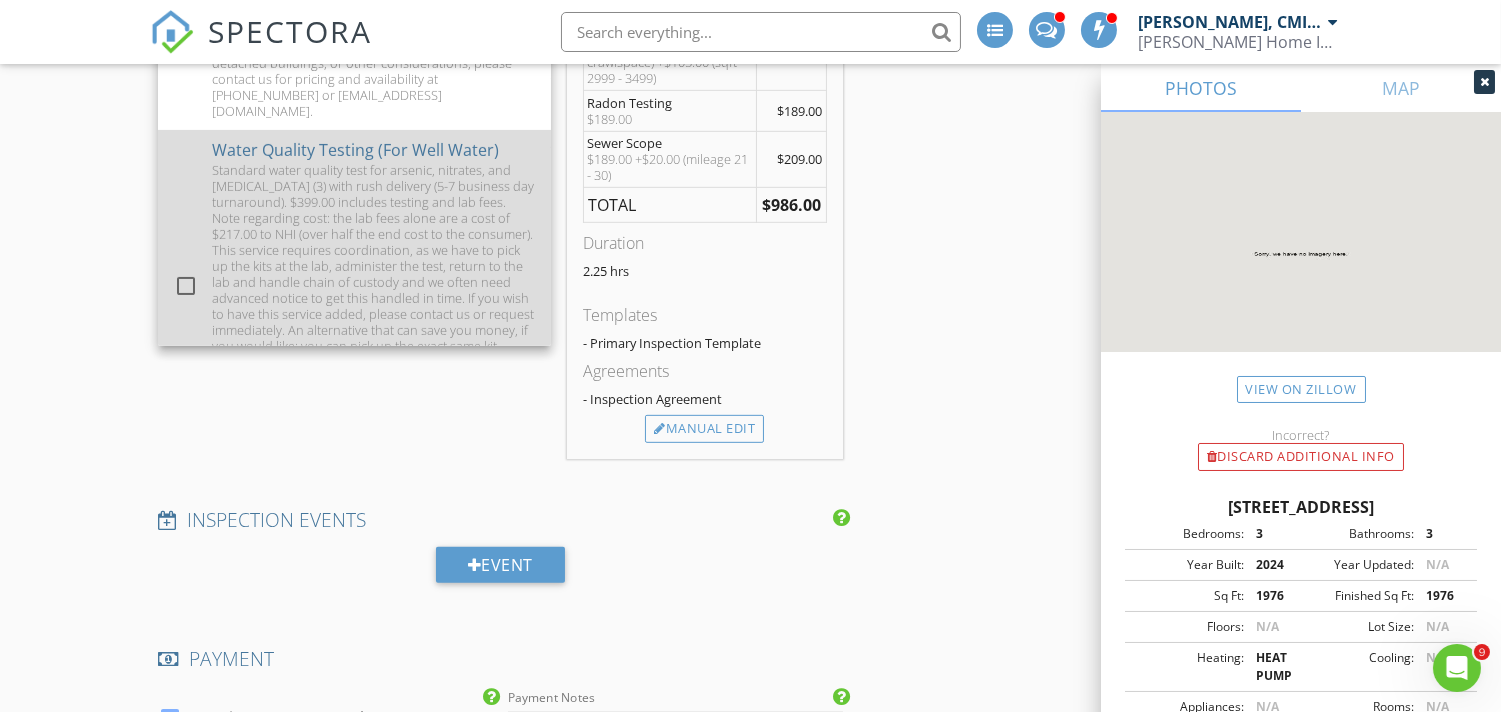click at bounding box center (186, 286) 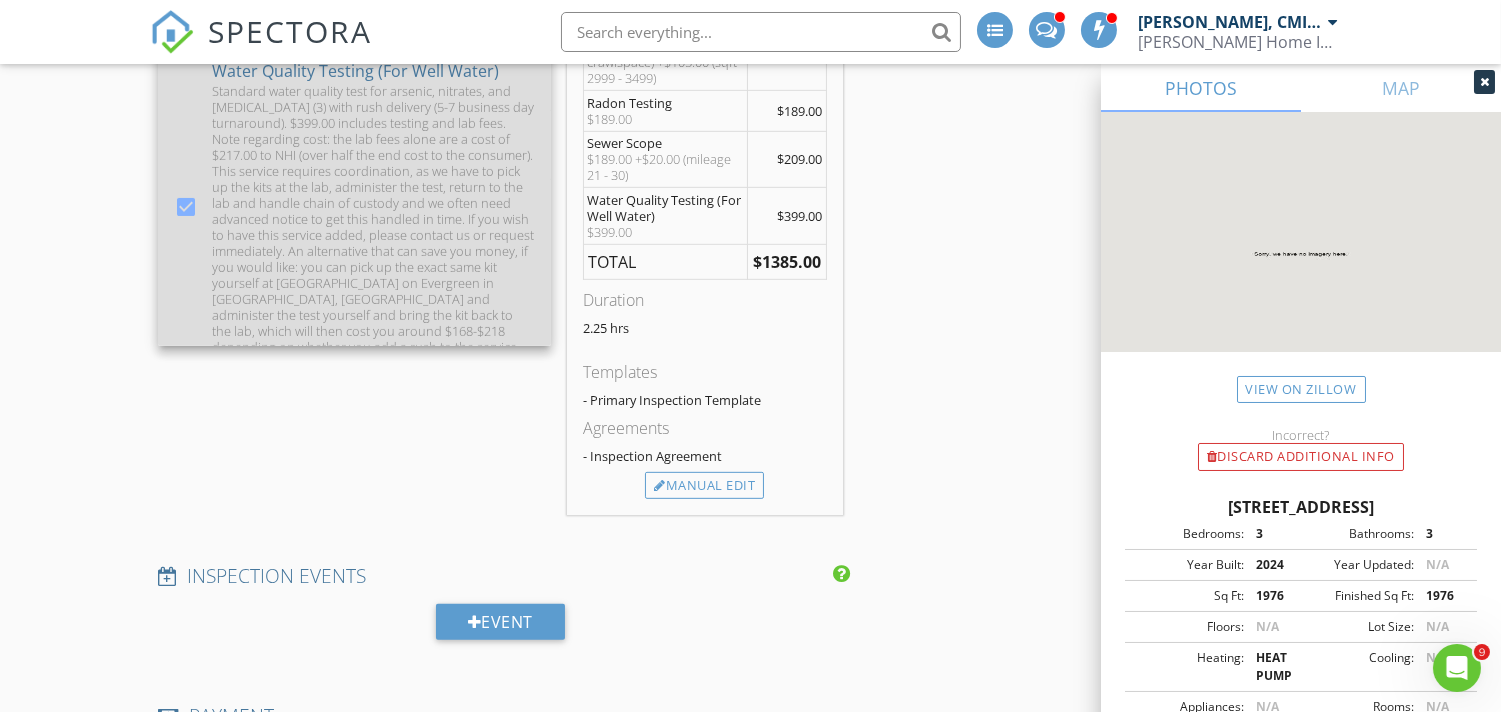 scroll, scrollTop: 1043, scrollLeft: 0, axis: vertical 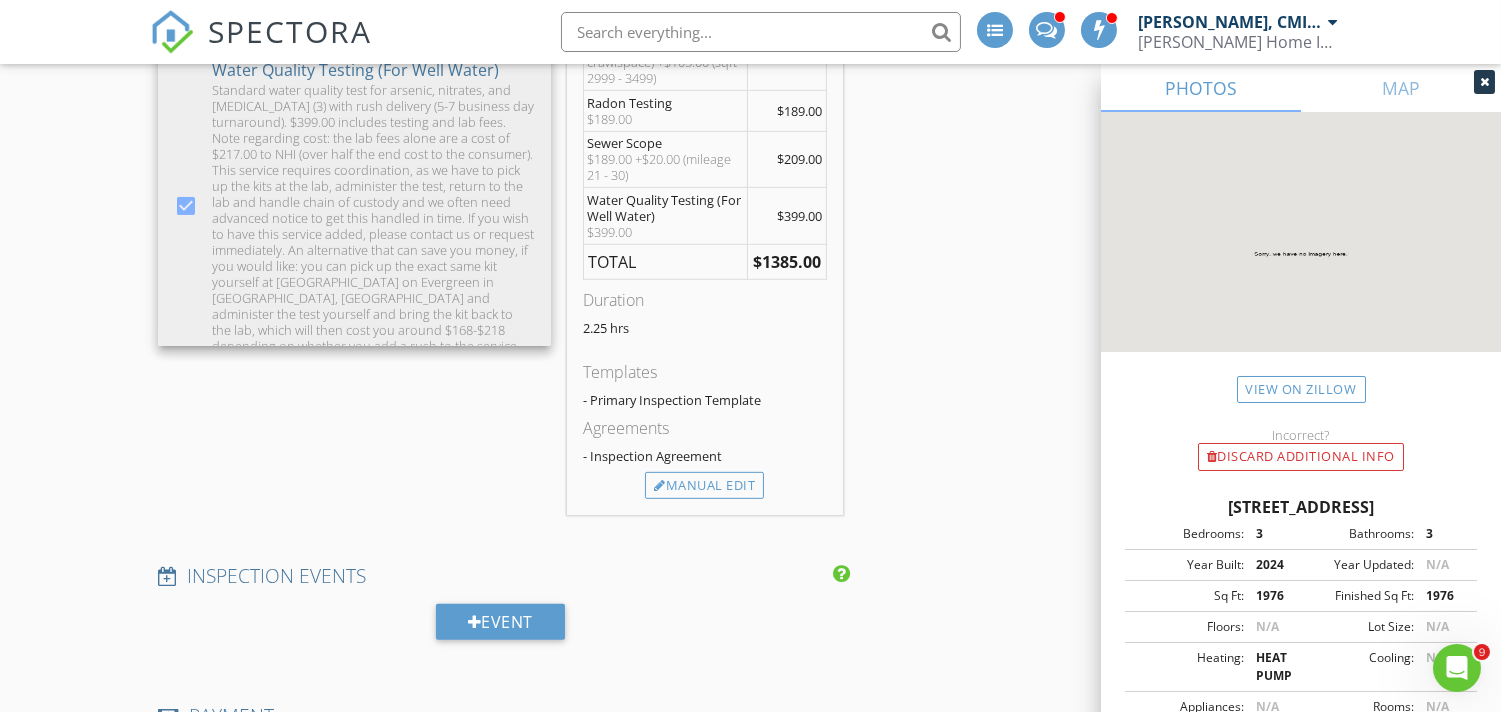 click on "INSPECTOR(S)
check_box   Justin Nickelsen, CMI, ACI, CPI   PRIMARY   check_box_outline_blank   Michael Frey     Justin Nickelsen, CMI, ACI, CPI arrow_drop_down   check_box_outline_blank Justin Nickelsen, CMI, ACI, CPI specifically requested
Date/Time
07/12/2025 8:00 AM
Location
Address Search       Address 203 Galaxy Pl   Unit   City Woodland   State WA   Zip 98674   County Cowlitz     Square Feet 3193   Year Built 2024   Foundation Crawlspace arrow_drop_down     Justin Nickelsen, CMI, ACI, CPI     30.1 miles     (an hour)
client
check_box Enable Client CC email for this inspection   Client Search     check_box_outline_blank Client is a Company/Organization     First Name   Last Name   Email   CC Email   Phone         Tags         Notes   Private Notes
ADD ADDITIONAL client
check_box   Property Inspection" at bounding box center (750, 461) 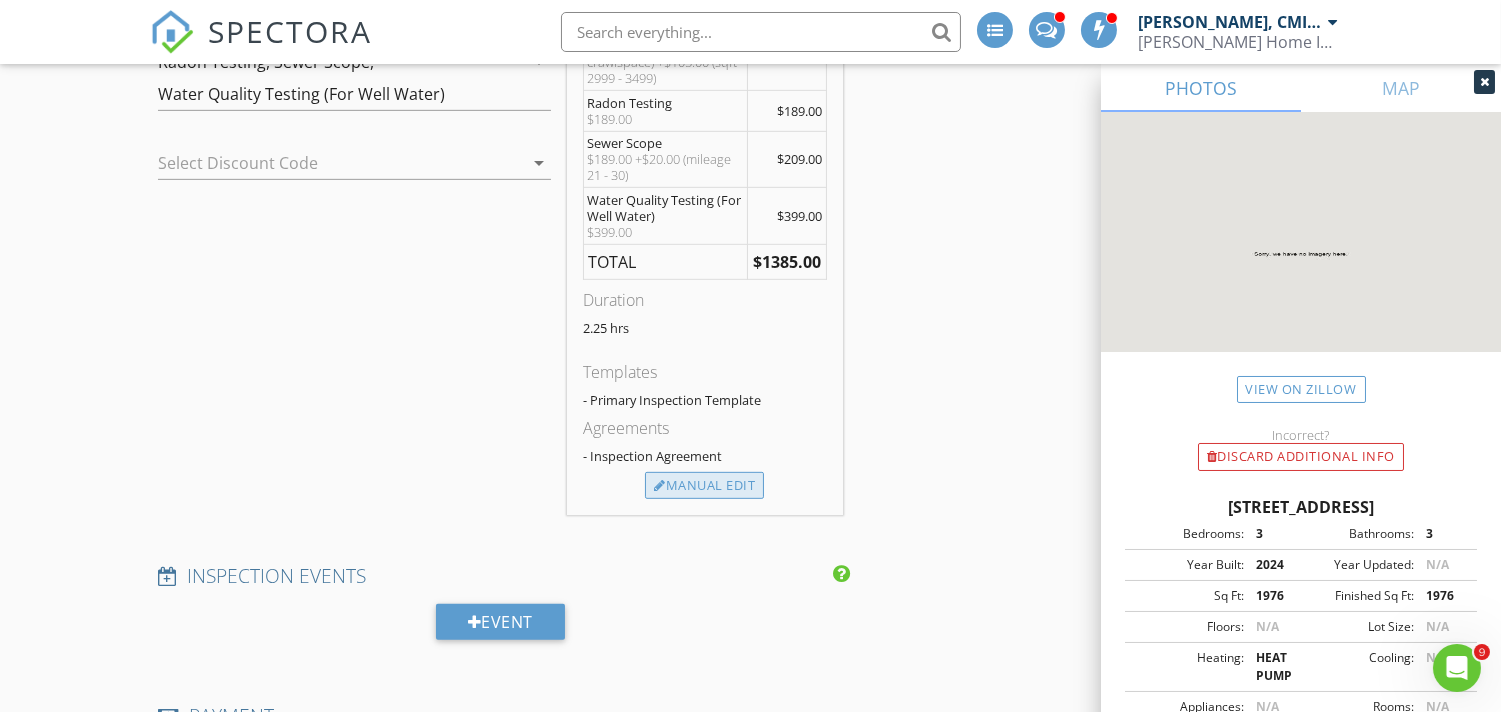 click on "Manual Edit" at bounding box center (704, 486) 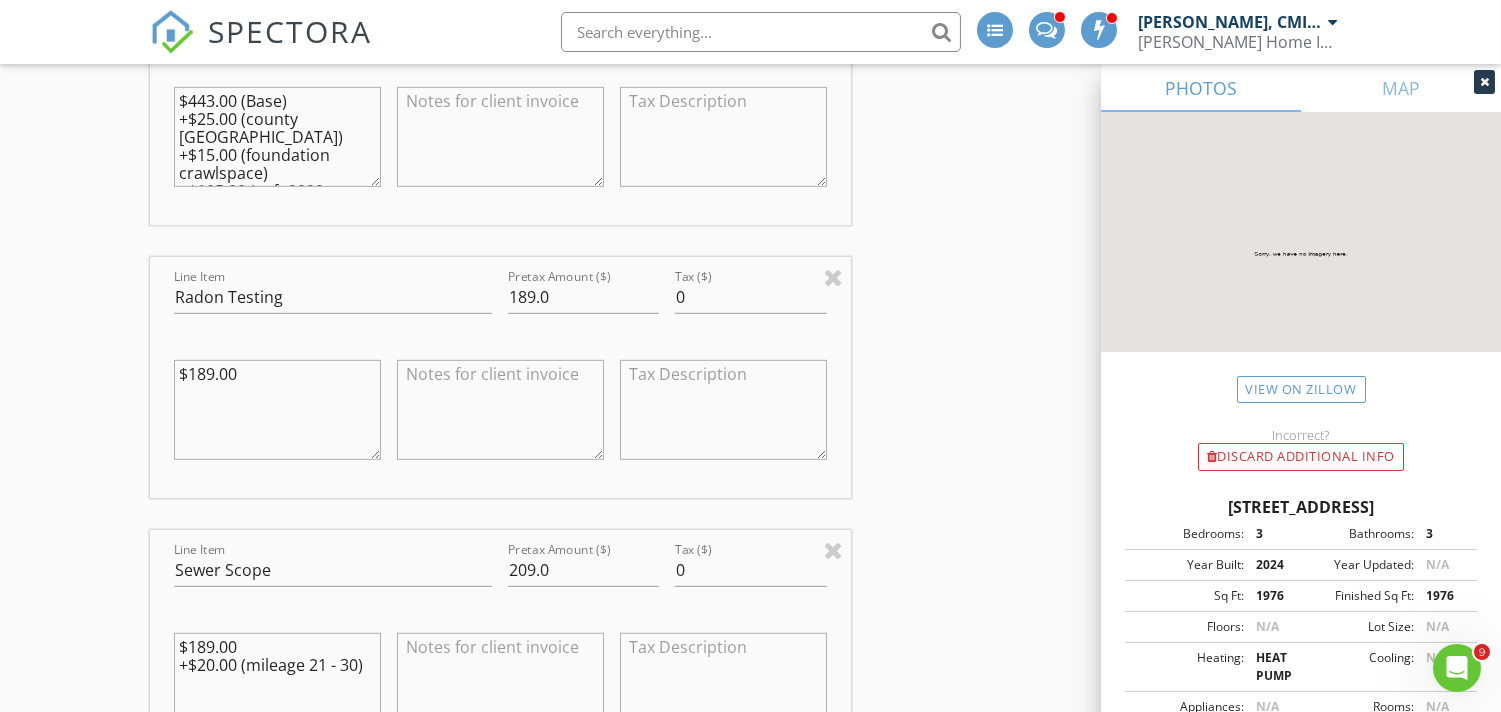 scroll, scrollTop: 2147, scrollLeft: 0, axis: vertical 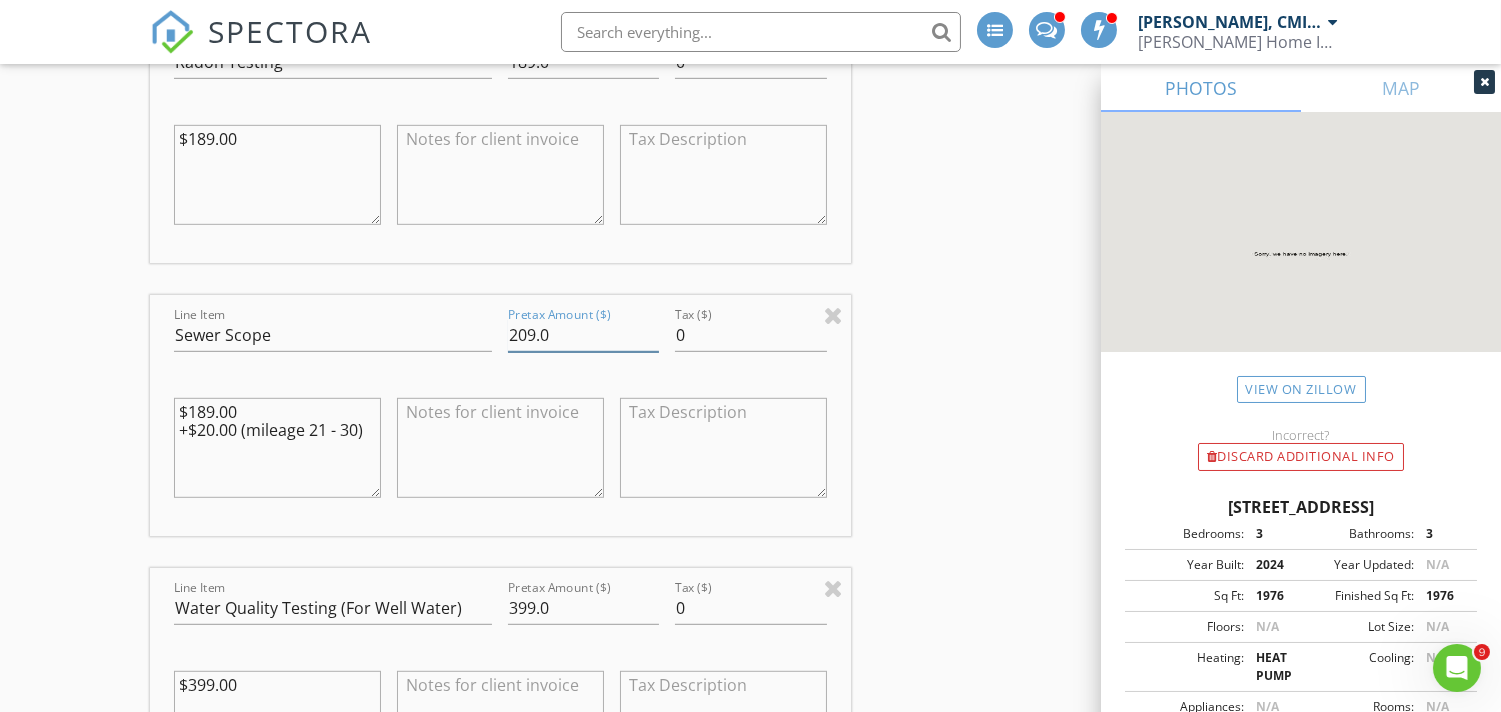 drag, startPoint x: 534, startPoint y: 331, endPoint x: 507, endPoint y: 331, distance: 27 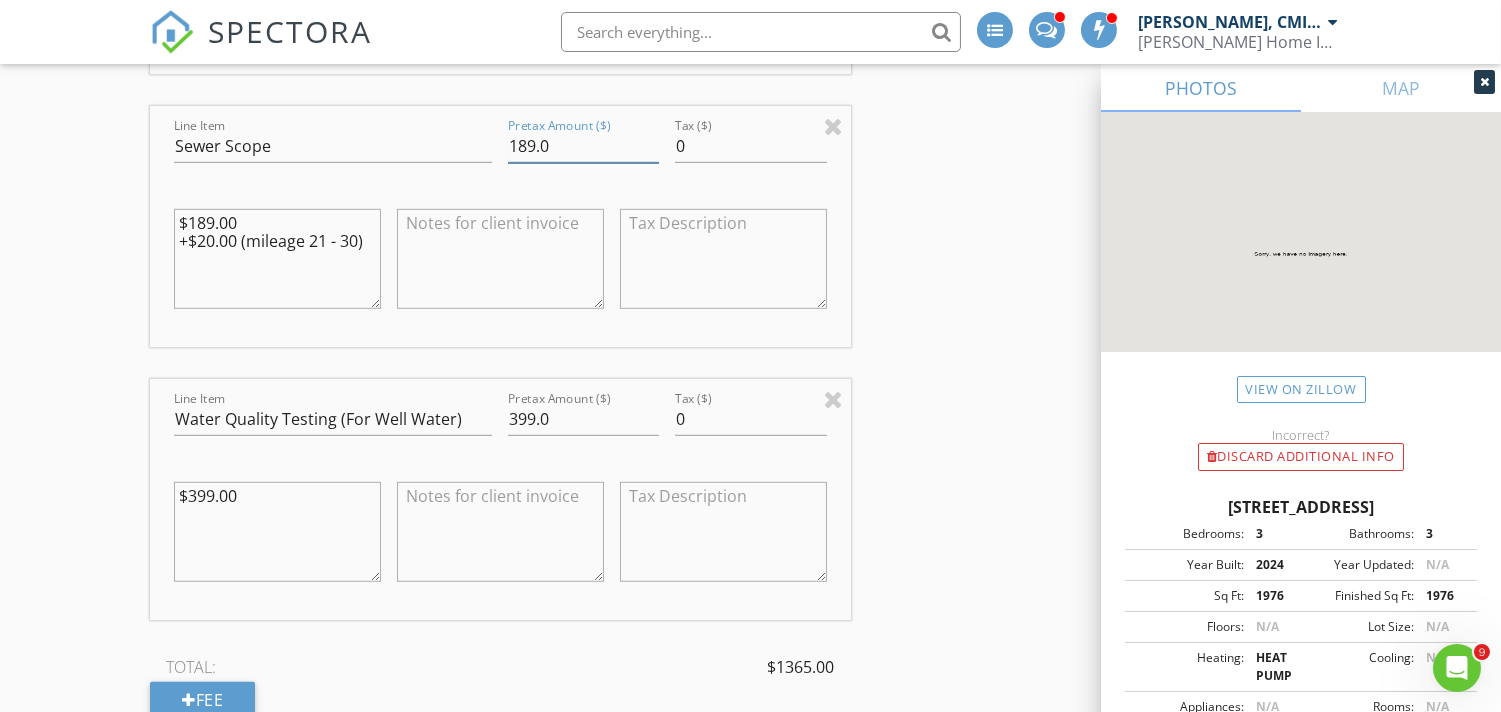 scroll, scrollTop: 2296, scrollLeft: 0, axis: vertical 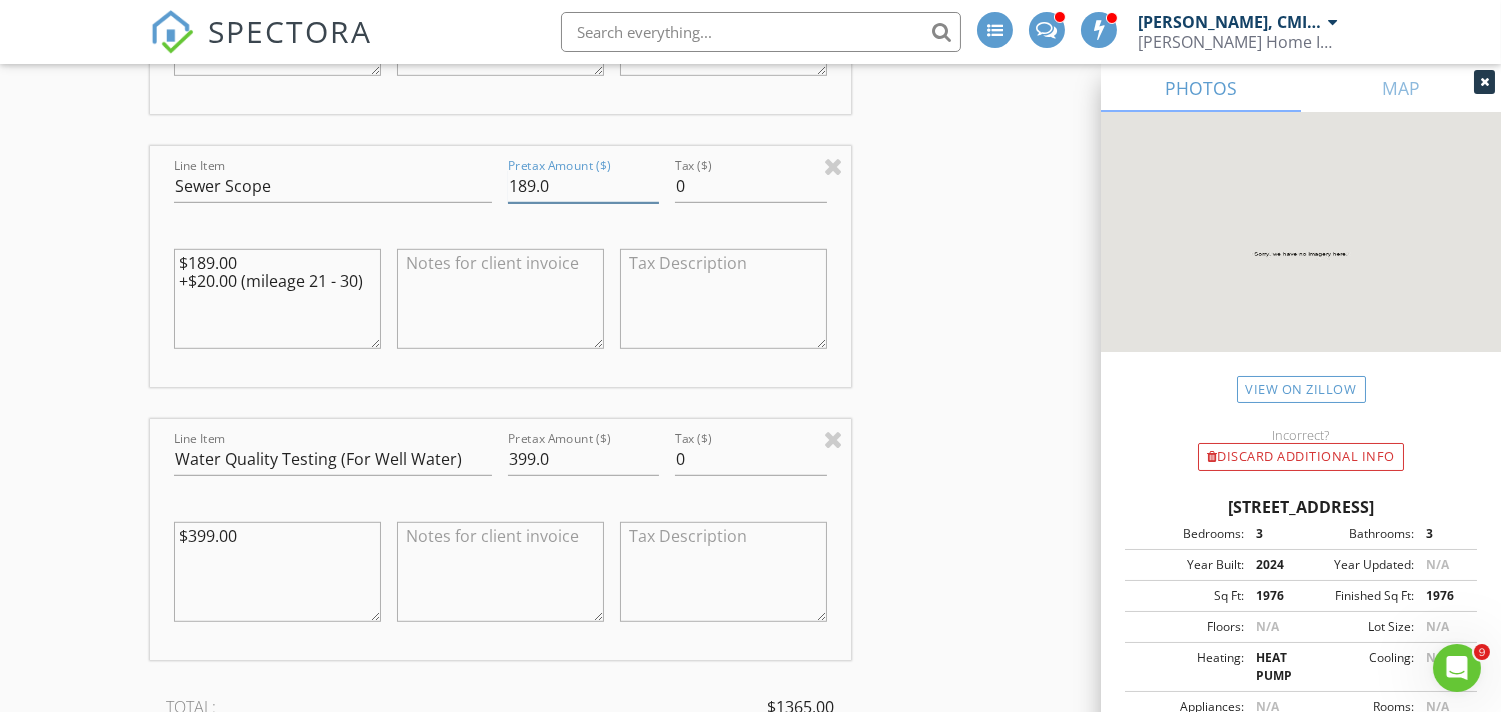 type on "189.0" 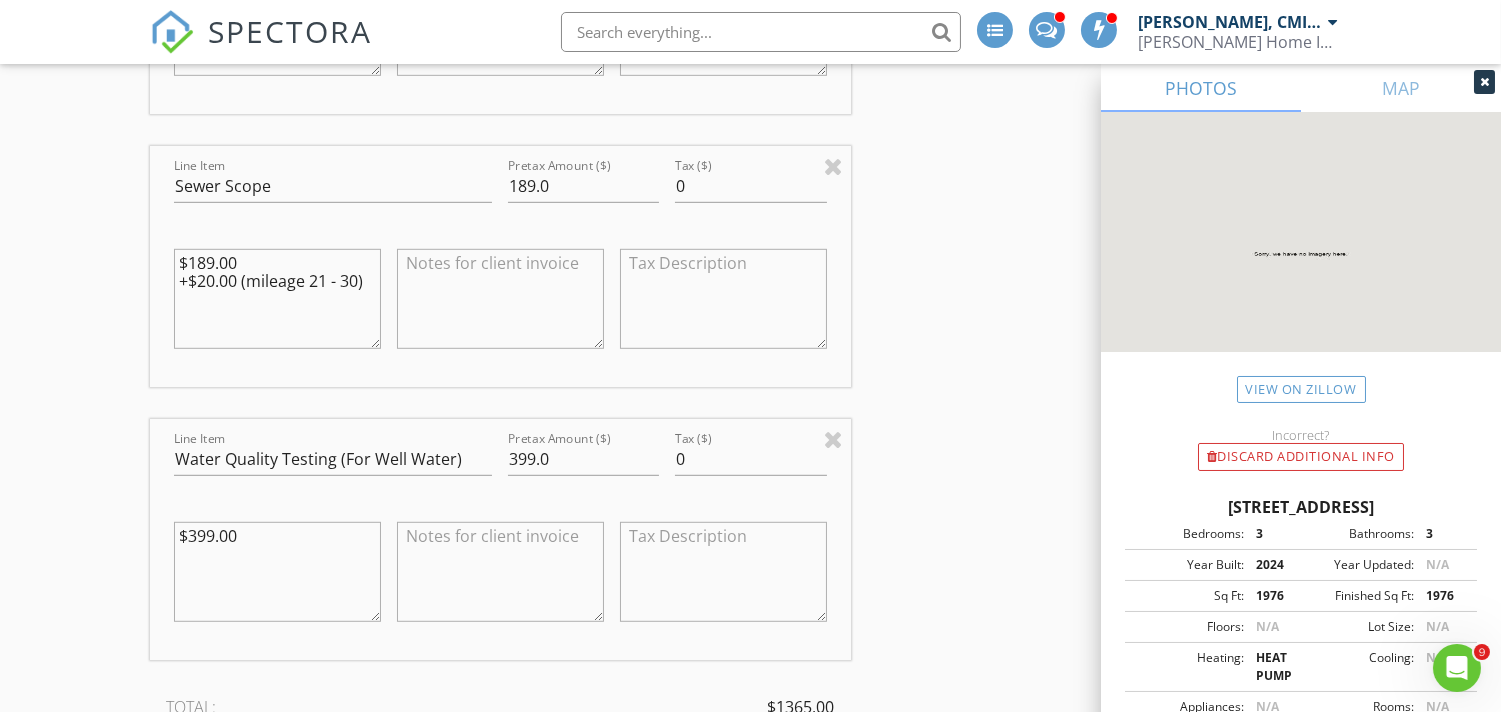 click on "INSPECTOR(S)
check_box   Justin Nickelsen, CMI, ACI, CPI   PRIMARY   check_box_outline_blank   Michael Frey     Justin Nickelsen, CMI, ACI, CPI arrow_drop_down   check_box_outline_blank Justin Nickelsen, CMI, ACI, CPI specifically requested
Date/Time
07/12/2025 8:00 AM
Location
Address Search       Address 203 Galaxy Pl   Unit   City Woodland   State WA   Zip 98674   County Cowlitz     Square Feet 3193   Year Built 2024   Foundation Crawlspace arrow_drop_down     Justin Nickelsen, CMI, ACI, CPI     30.1 miles     (an hour)
client
check_box Enable Client CC email for this inspection   Client Search     check_box_outline_blank Client is a Company/Organization     First Name   Last Name   Email   CC Email   Phone         Tags         Notes   Private Notes
ADD ADDITIONAL client
check_box   Property Inspection" at bounding box center [750, 337] 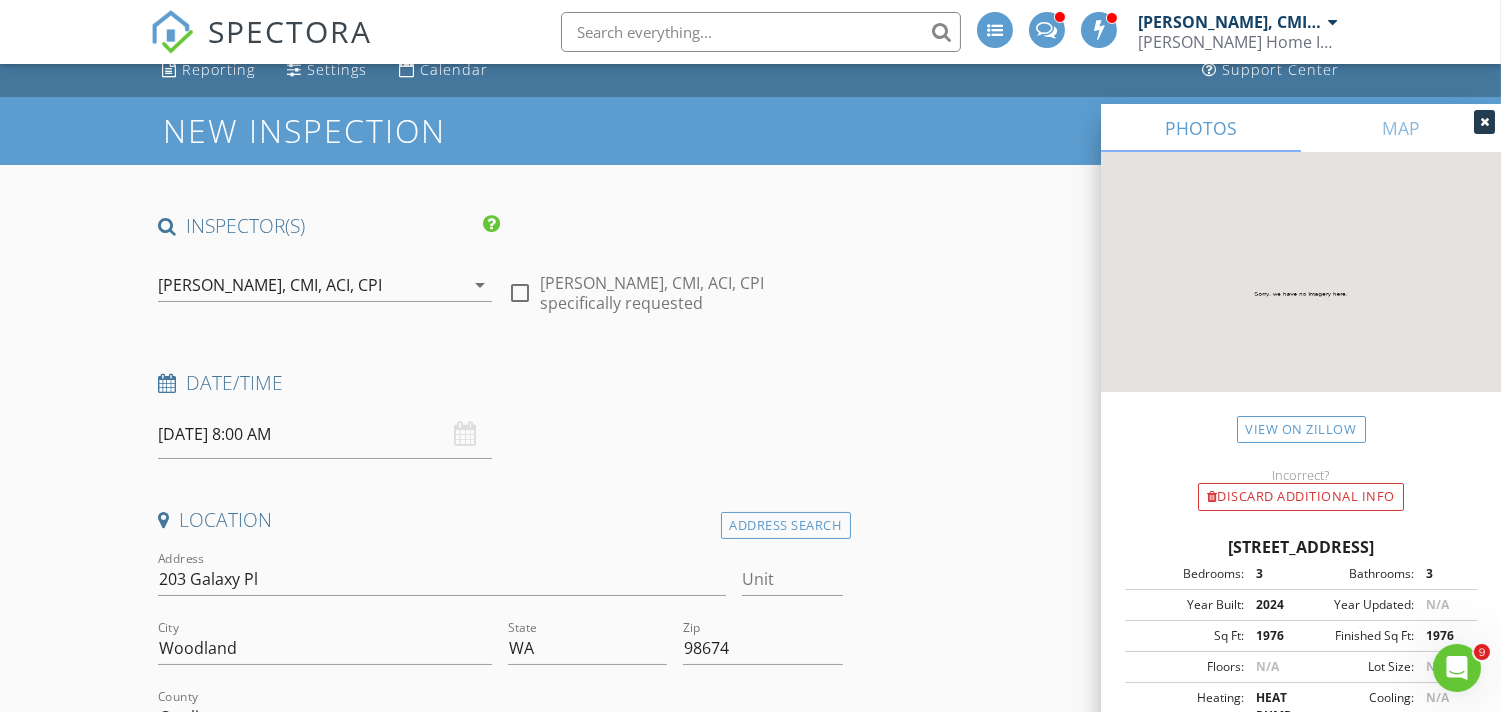 scroll, scrollTop: 74, scrollLeft: 0, axis: vertical 